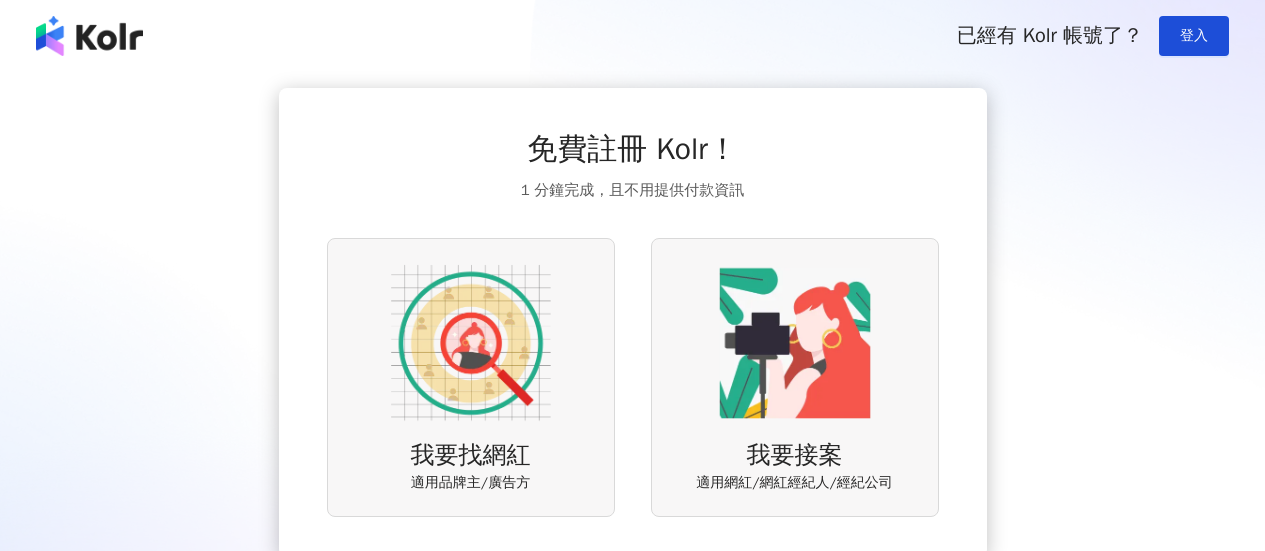 scroll, scrollTop: 0, scrollLeft: 0, axis: both 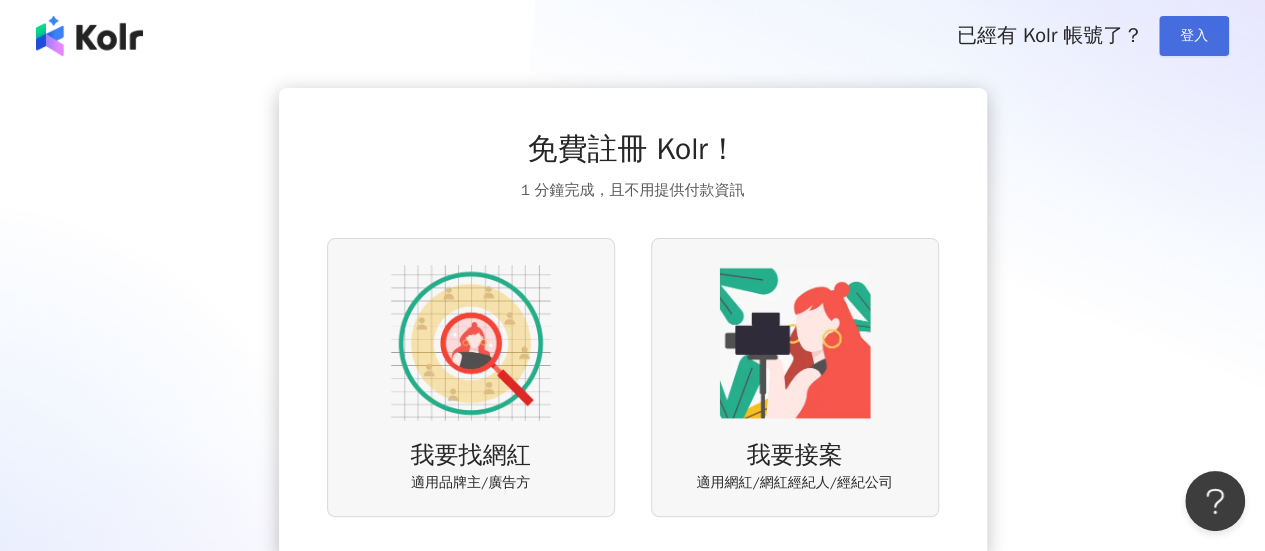 click on "登入" at bounding box center [1194, 36] 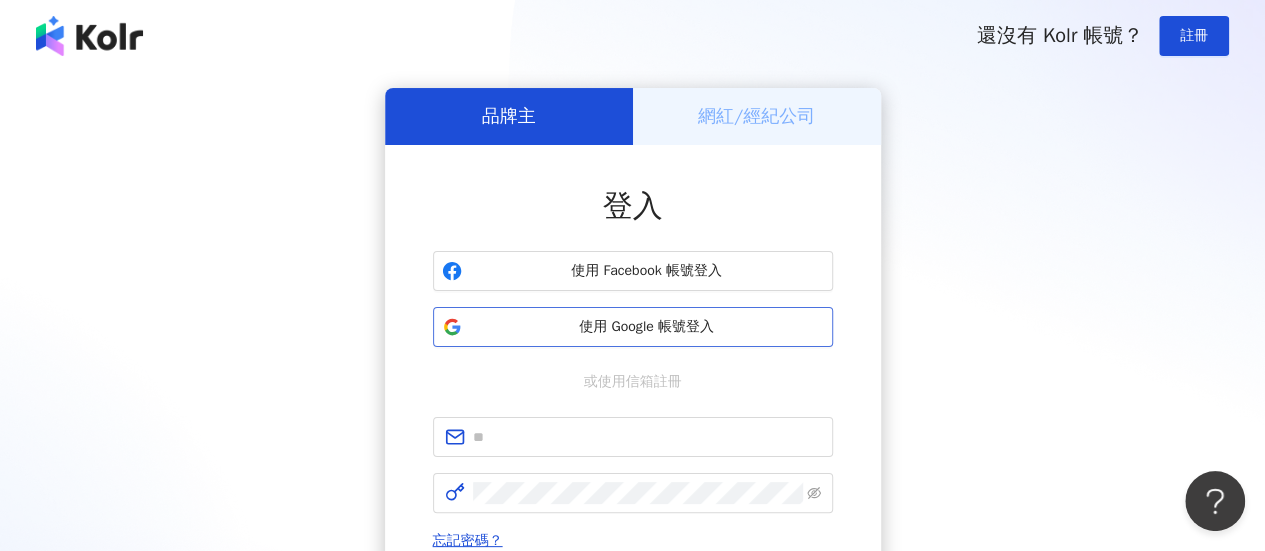 click on "使用 Google 帳號登入" at bounding box center (647, 327) 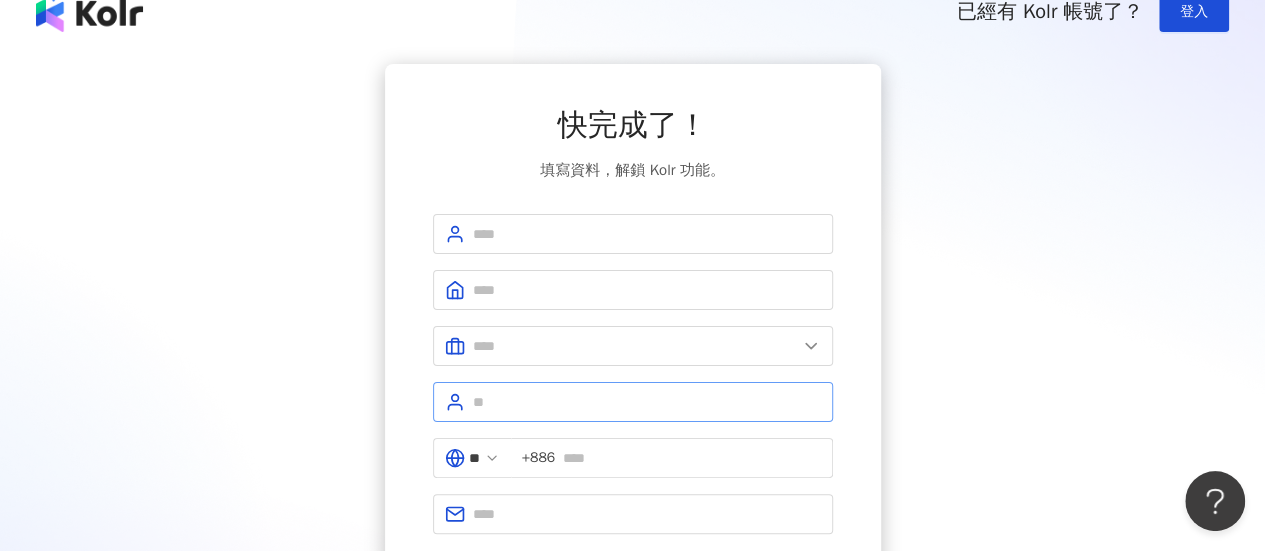 scroll, scrollTop: 0, scrollLeft: 0, axis: both 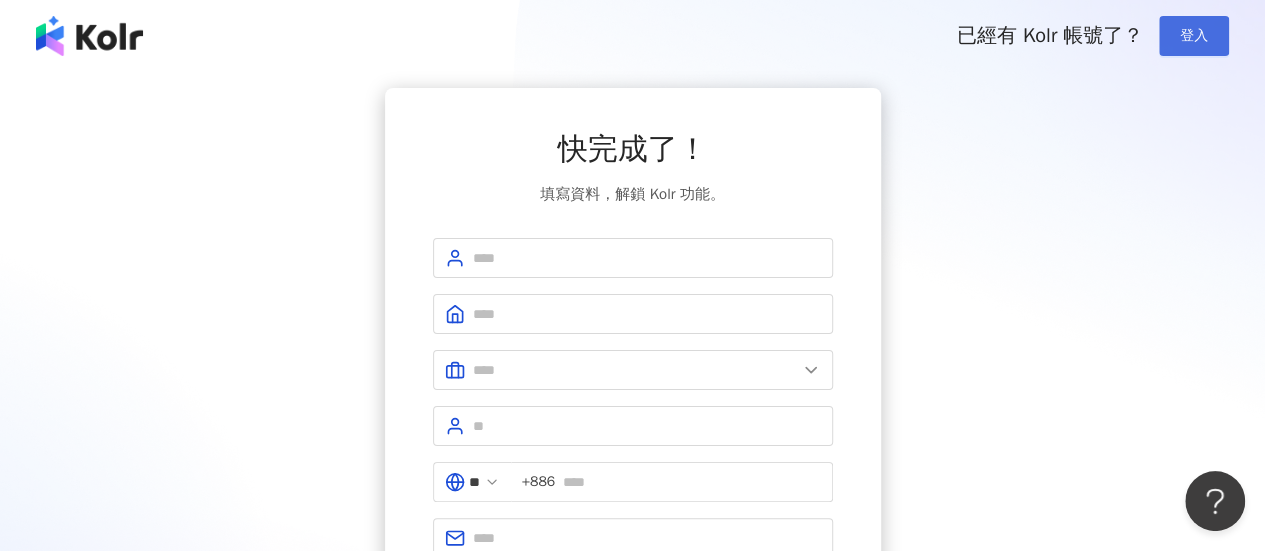 click on "登入" at bounding box center [1194, 36] 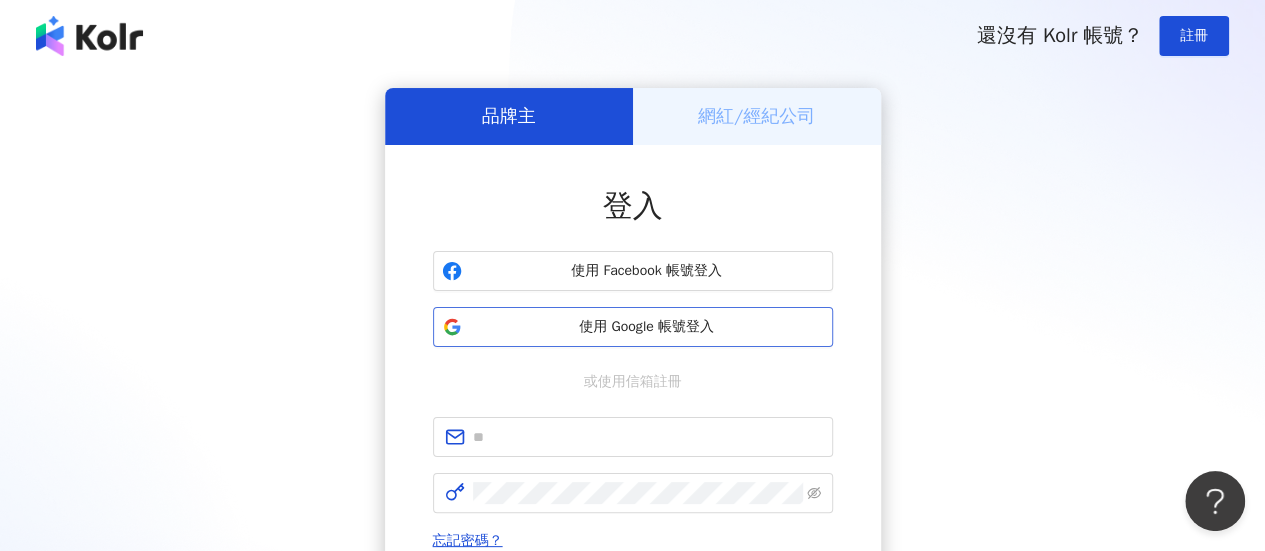 click on "使用 Google 帳號登入" at bounding box center (647, 327) 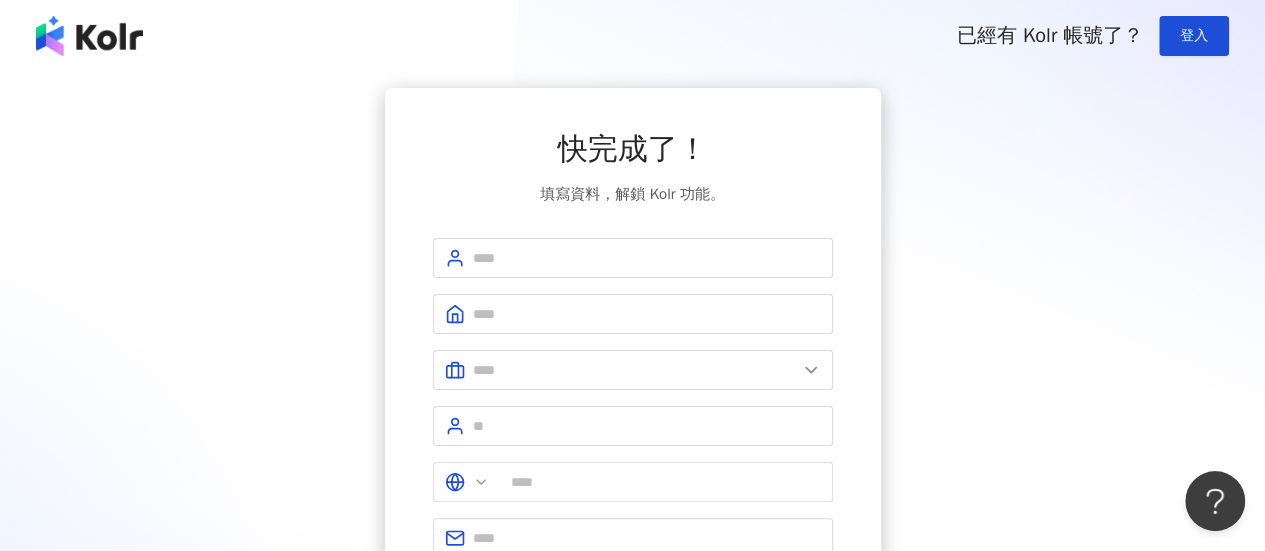 type on "**" 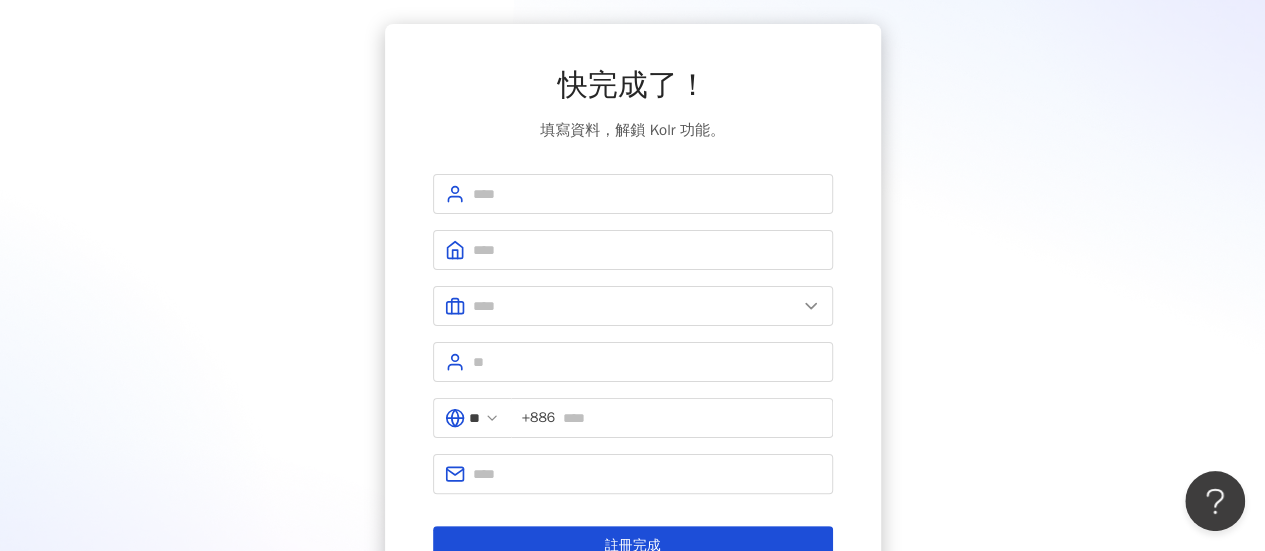 scroll, scrollTop: 0, scrollLeft: 0, axis: both 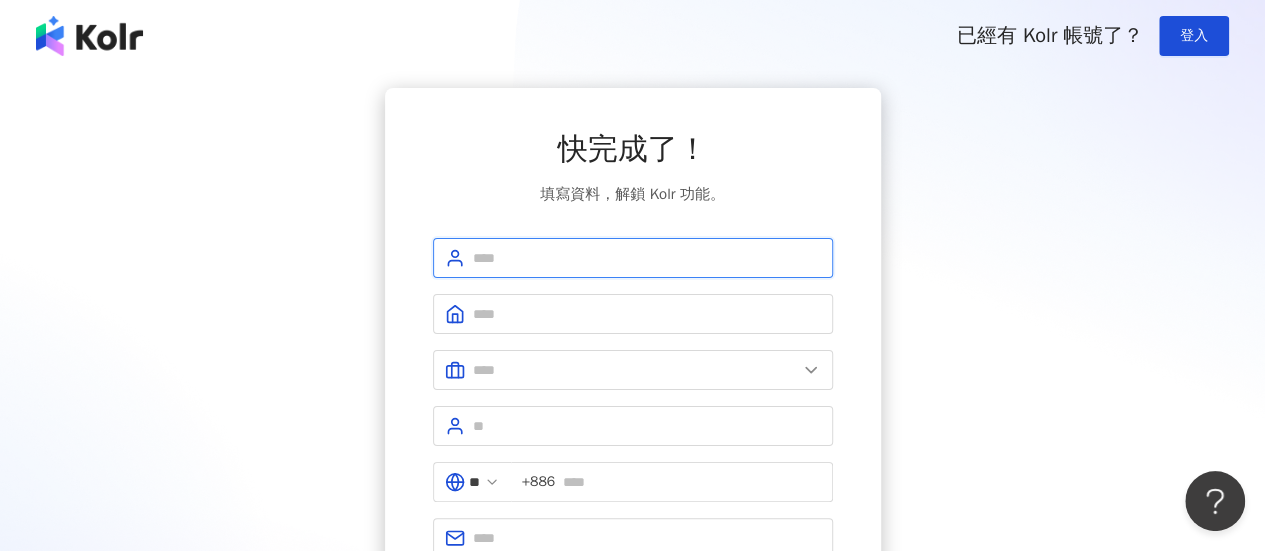 click at bounding box center (647, 258) 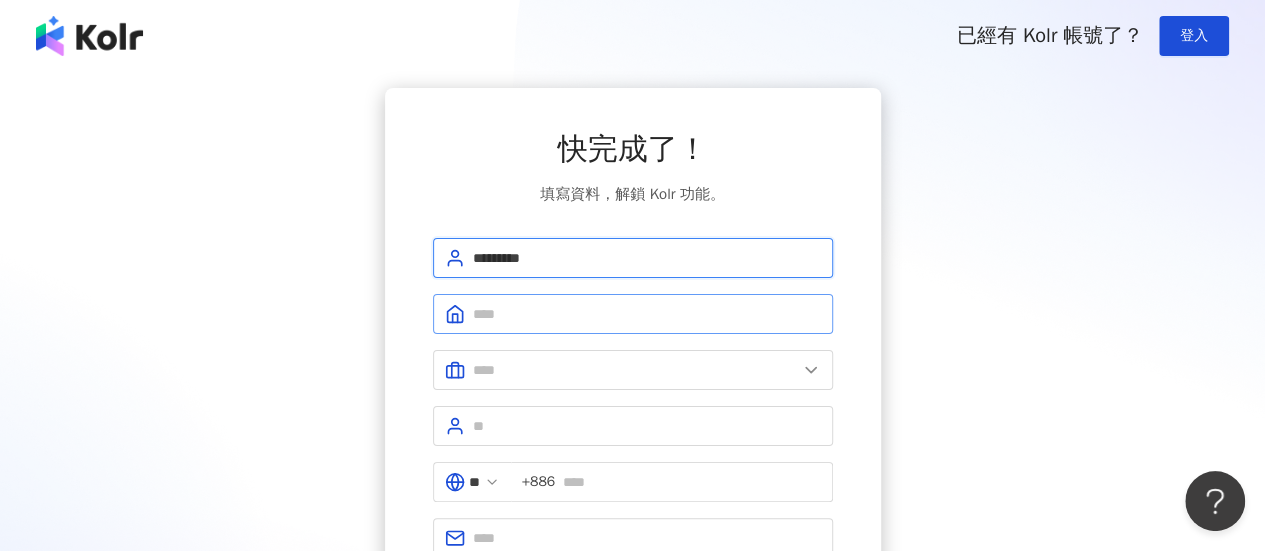 type on "*********" 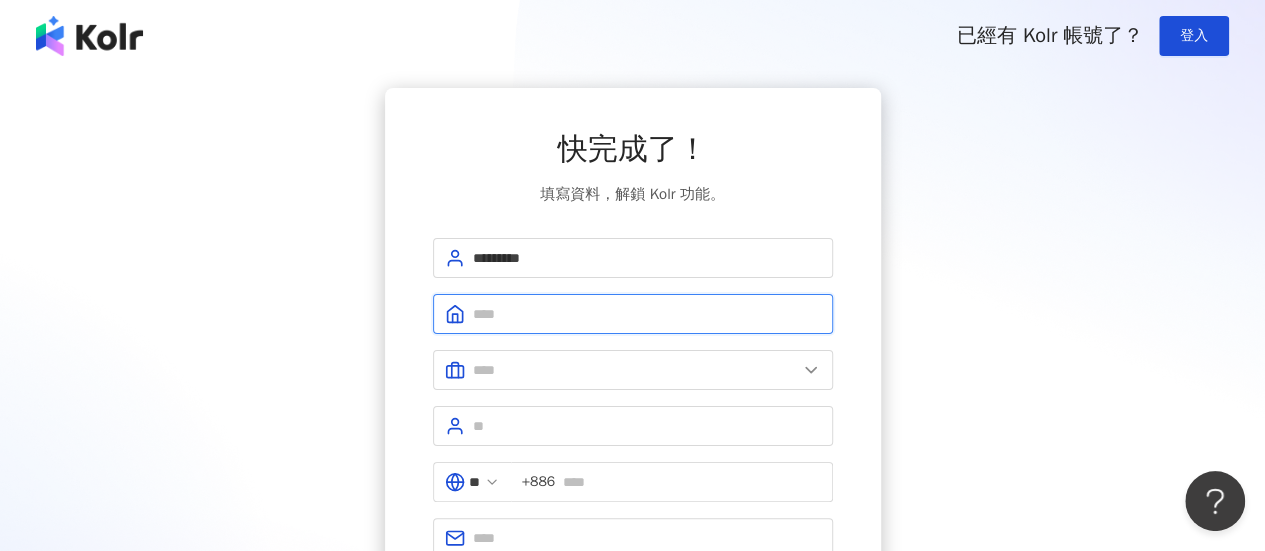 click at bounding box center [647, 314] 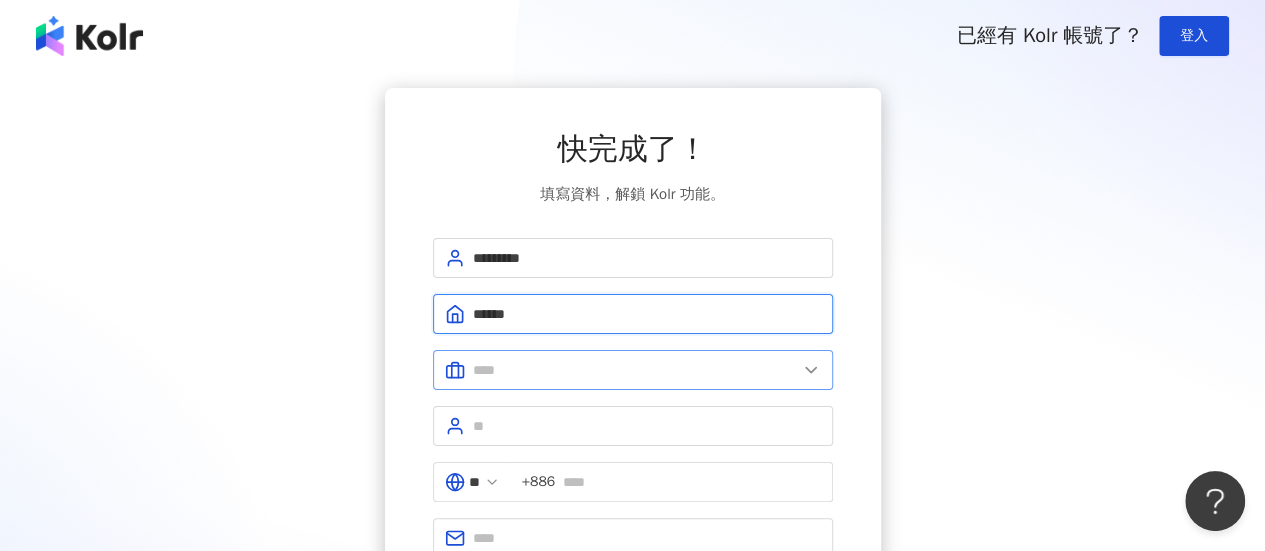 type on "******" 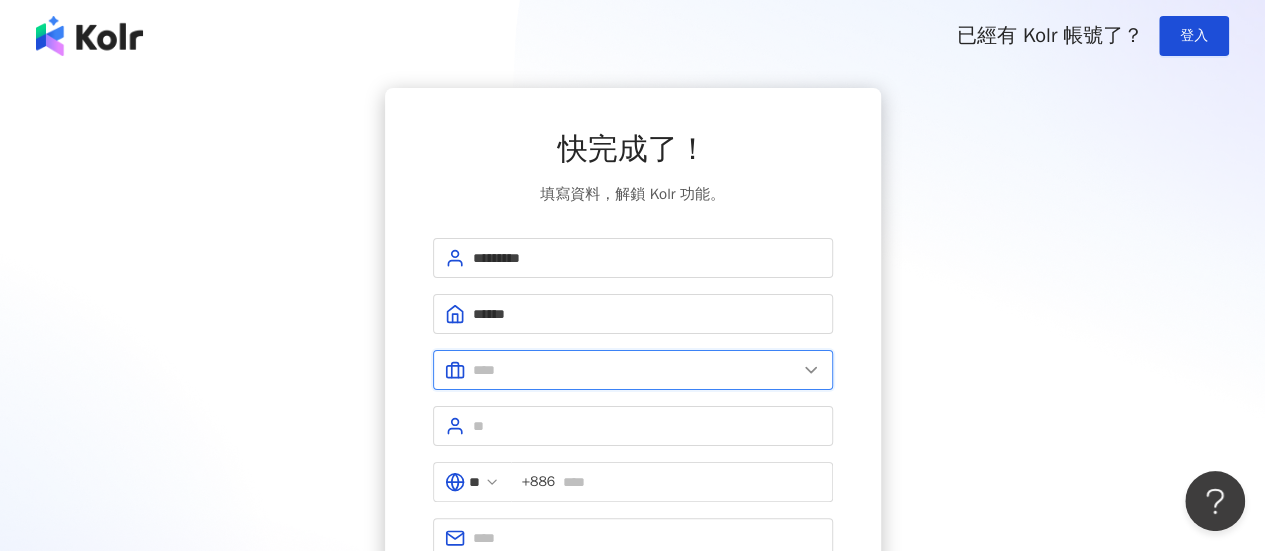 click at bounding box center [635, 370] 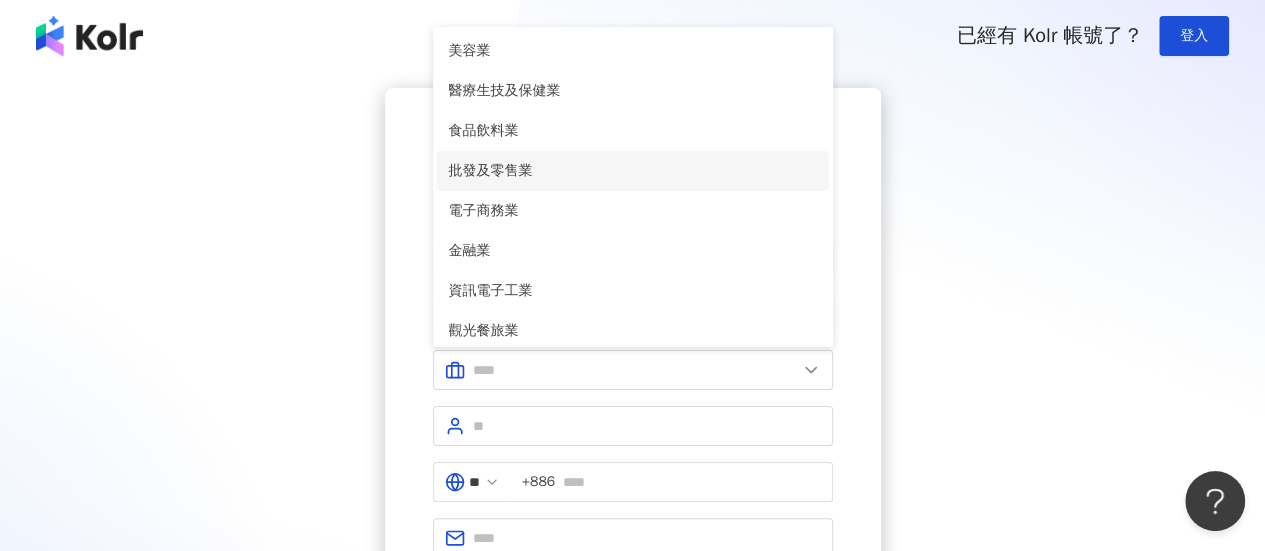 click on "批發及零售業" at bounding box center (633, 171) 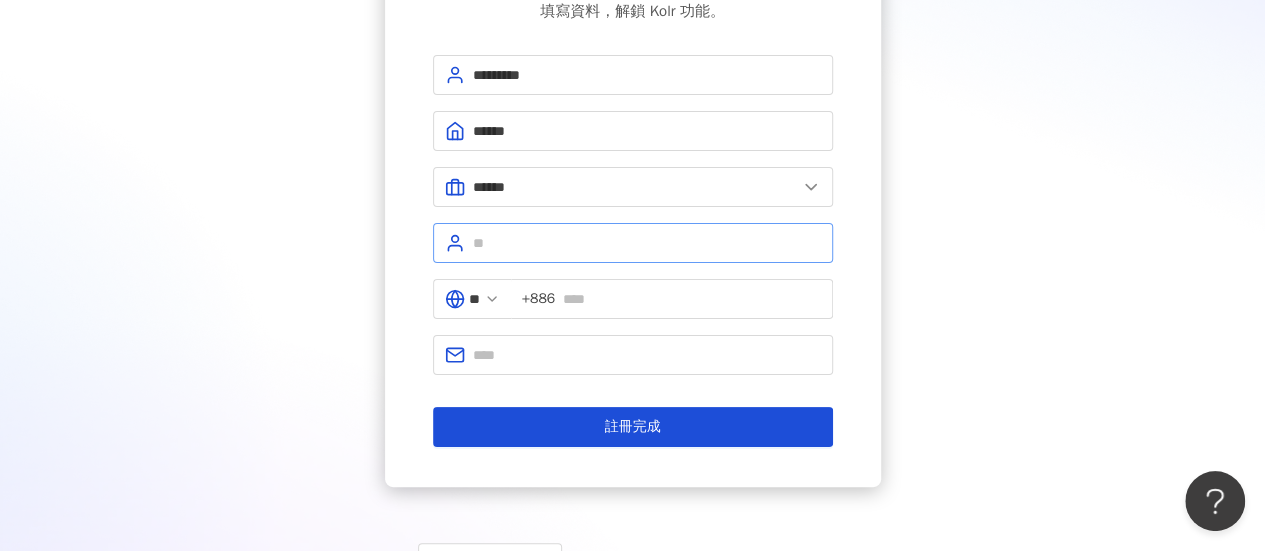 scroll, scrollTop: 264, scrollLeft: 0, axis: vertical 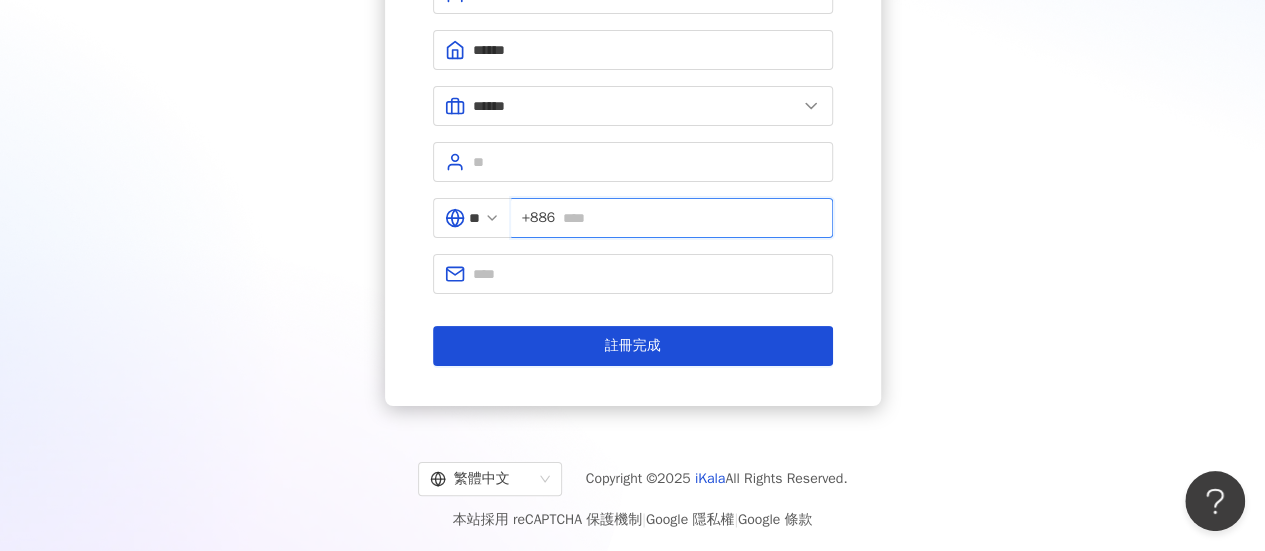 click at bounding box center [691, 218] 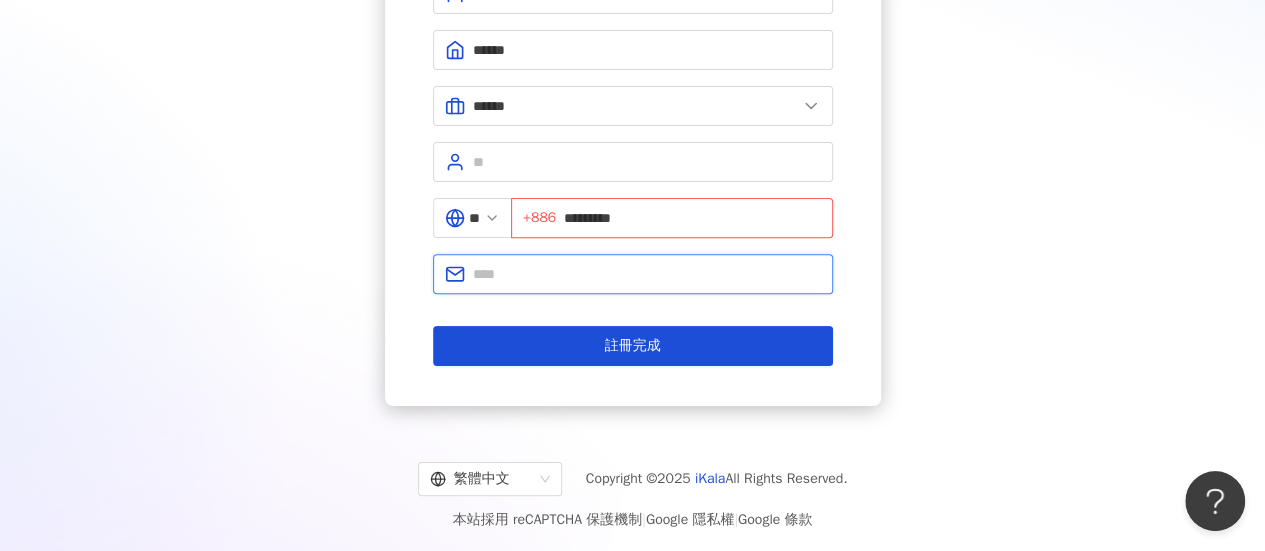 click at bounding box center (647, 274) 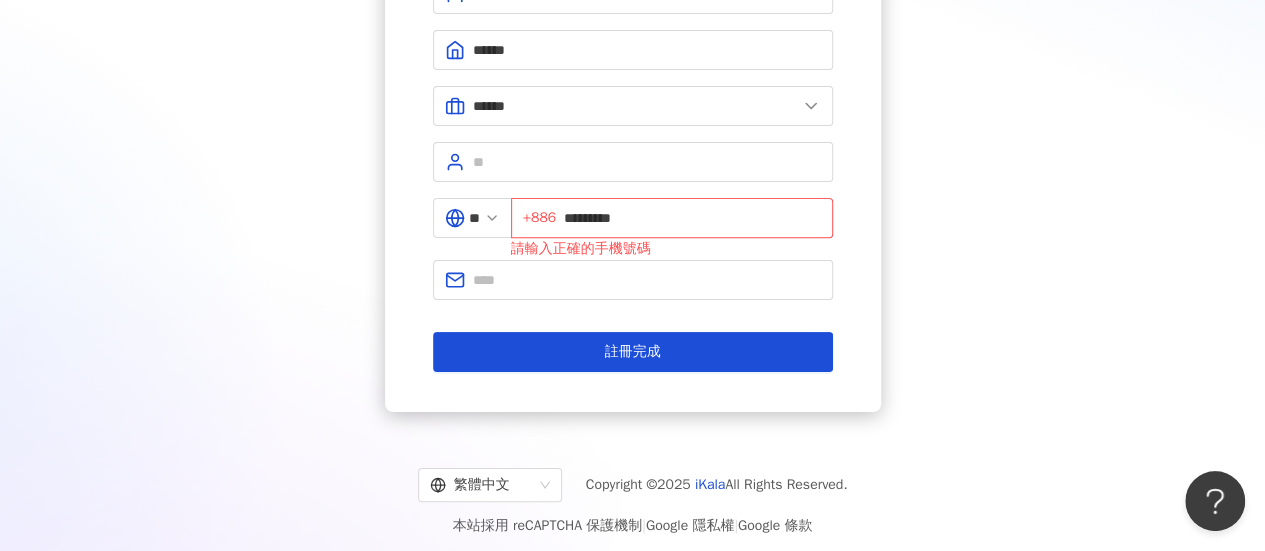 click on "+886 [PHONE]" at bounding box center (633, 173) 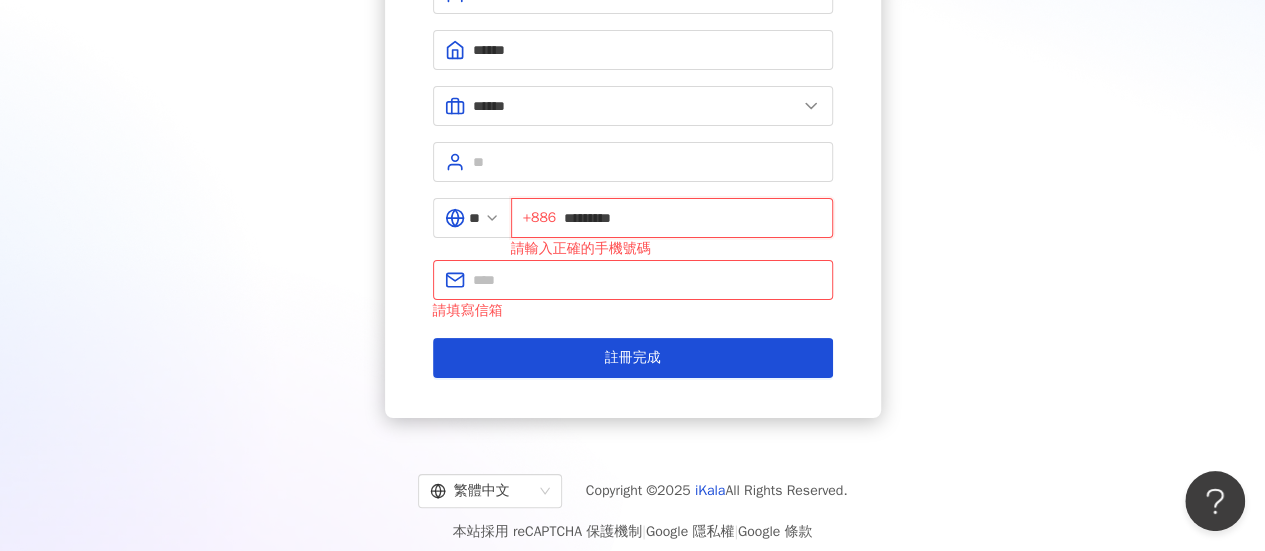 click on "*********" at bounding box center [692, 218] 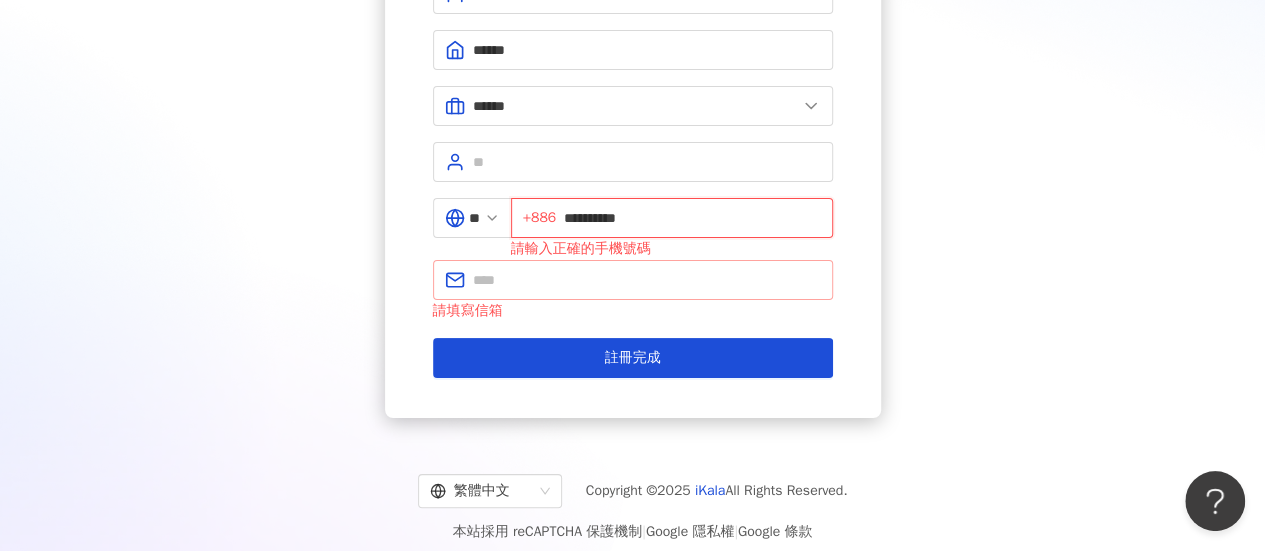 type on "**********" 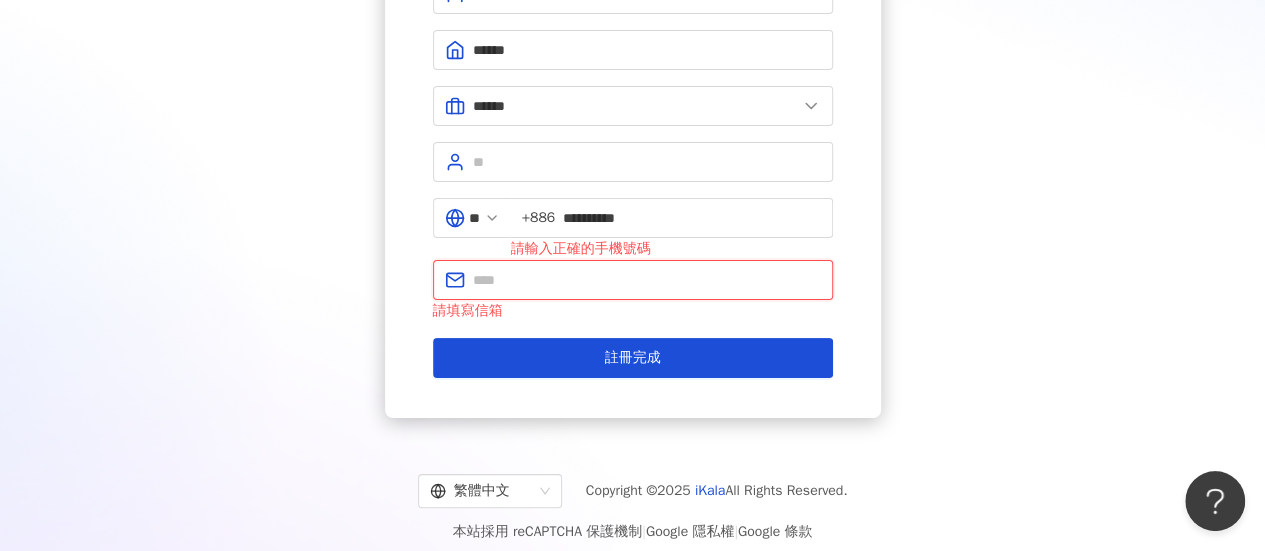 click at bounding box center (647, 280) 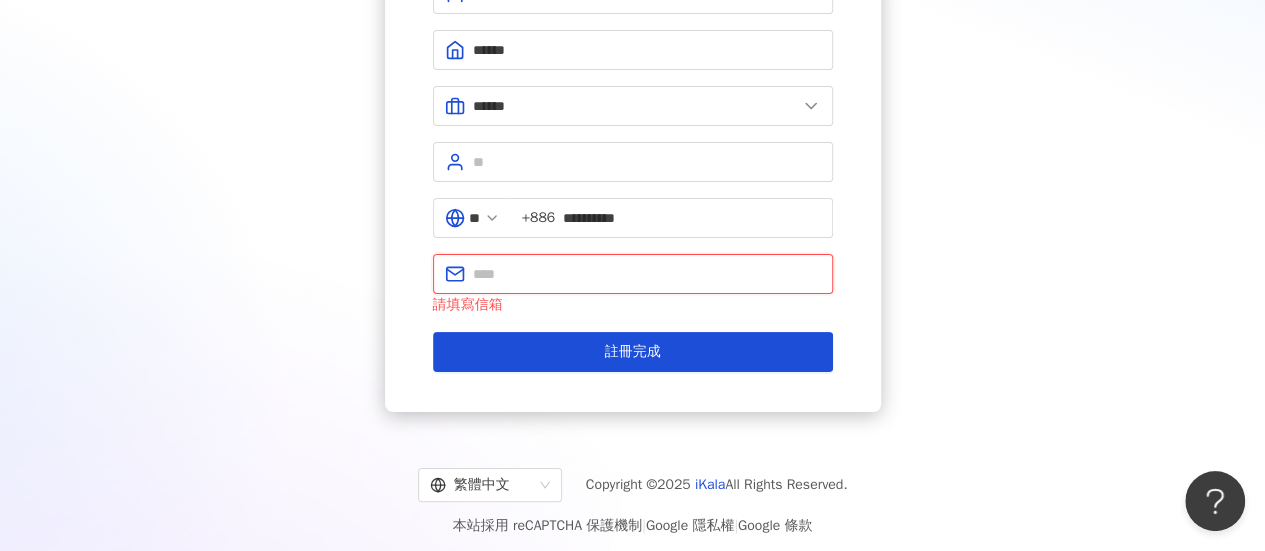 type on "**********" 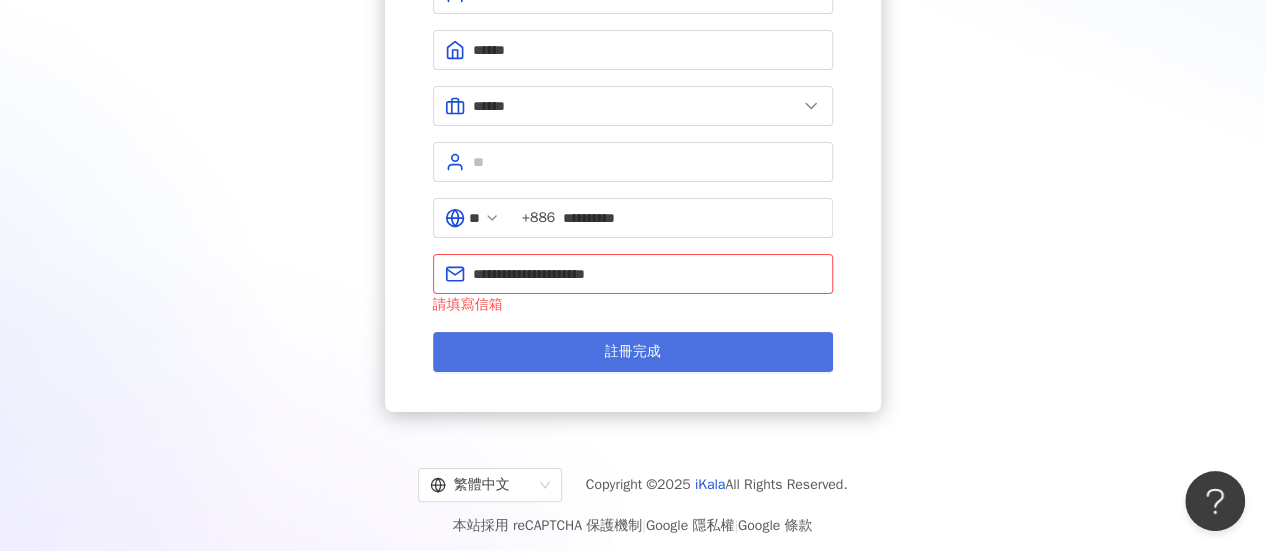 click on "註冊完成" at bounding box center (633, 352) 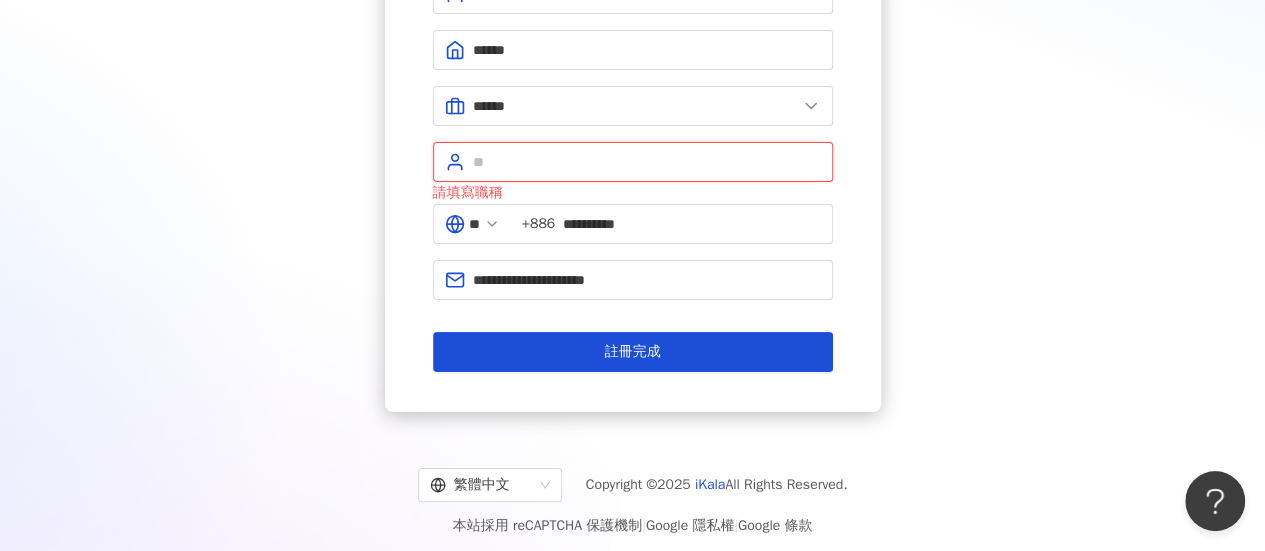 click at bounding box center (647, 162) 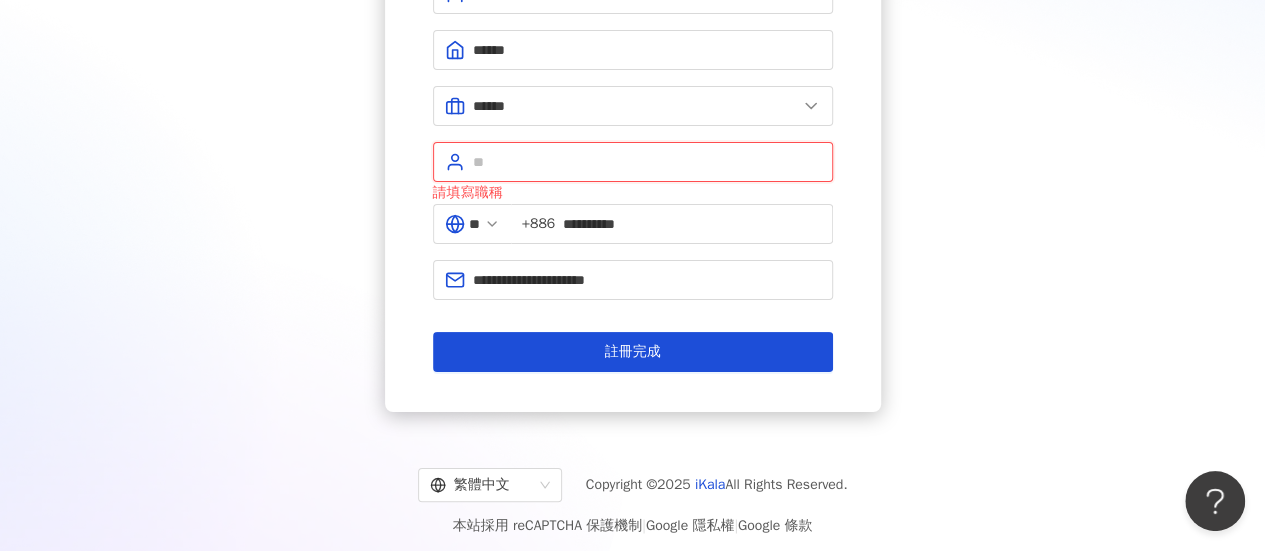 type on "*" 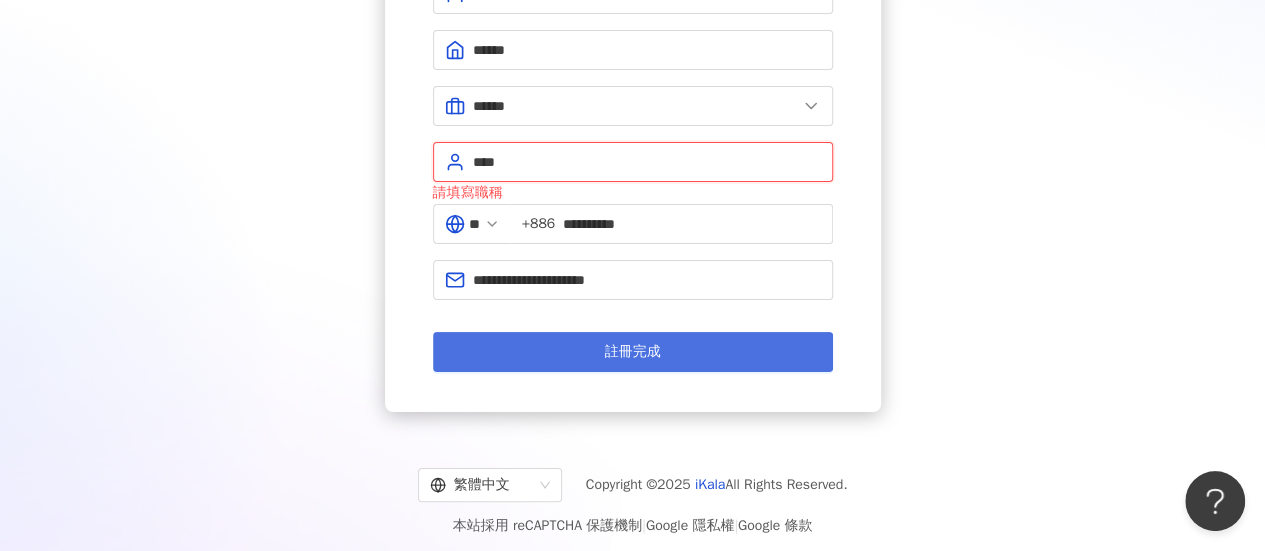 type on "****" 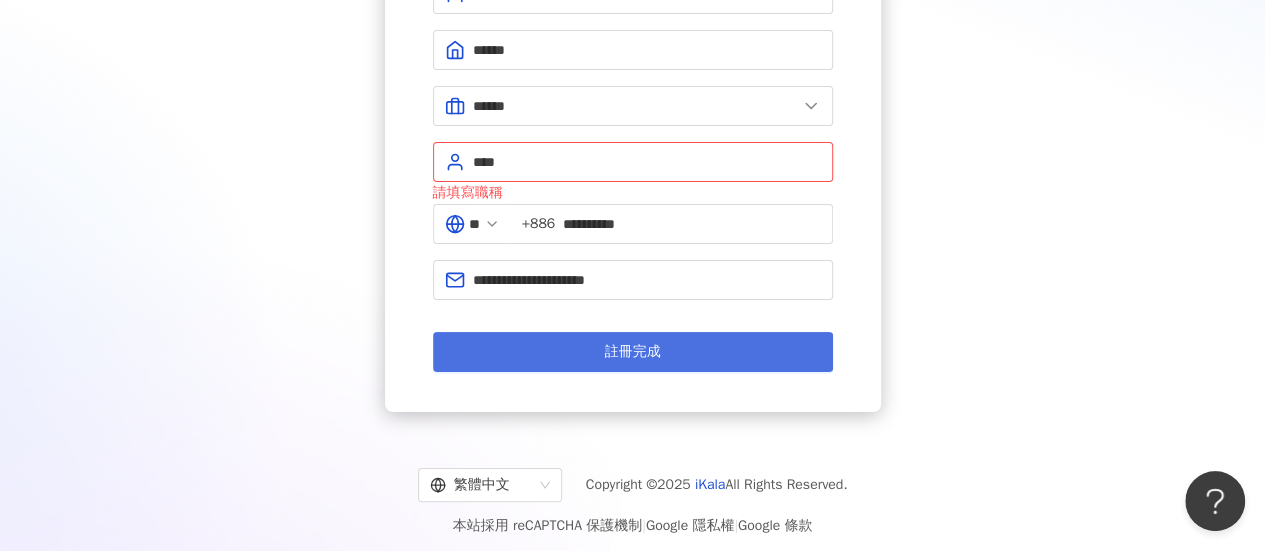 click on "註冊完成" at bounding box center [633, 352] 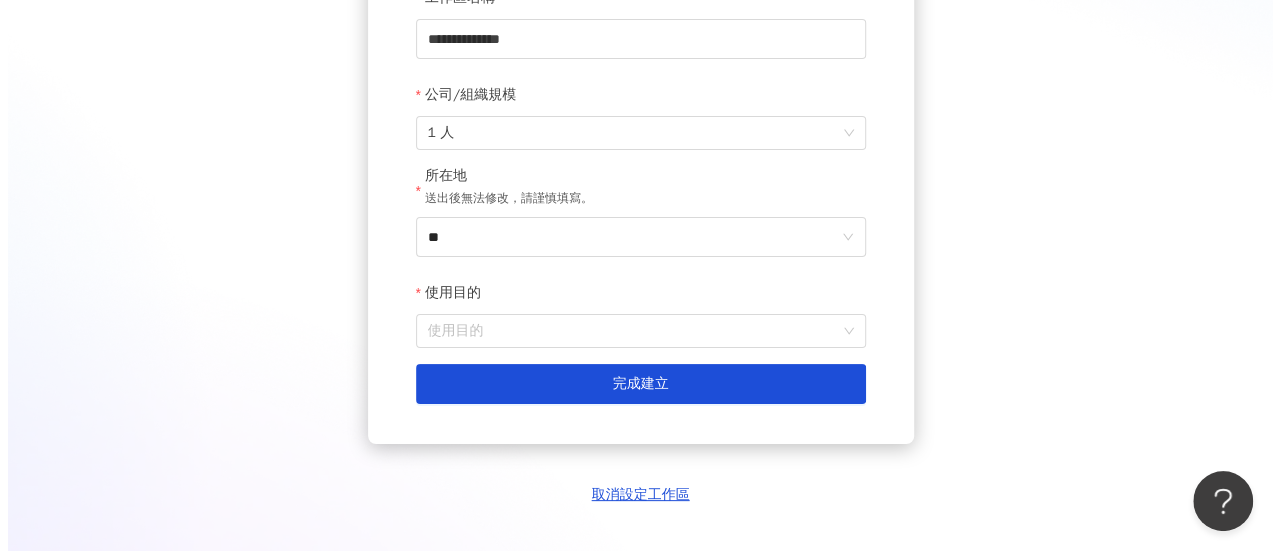 scroll, scrollTop: 457, scrollLeft: 0, axis: vertical 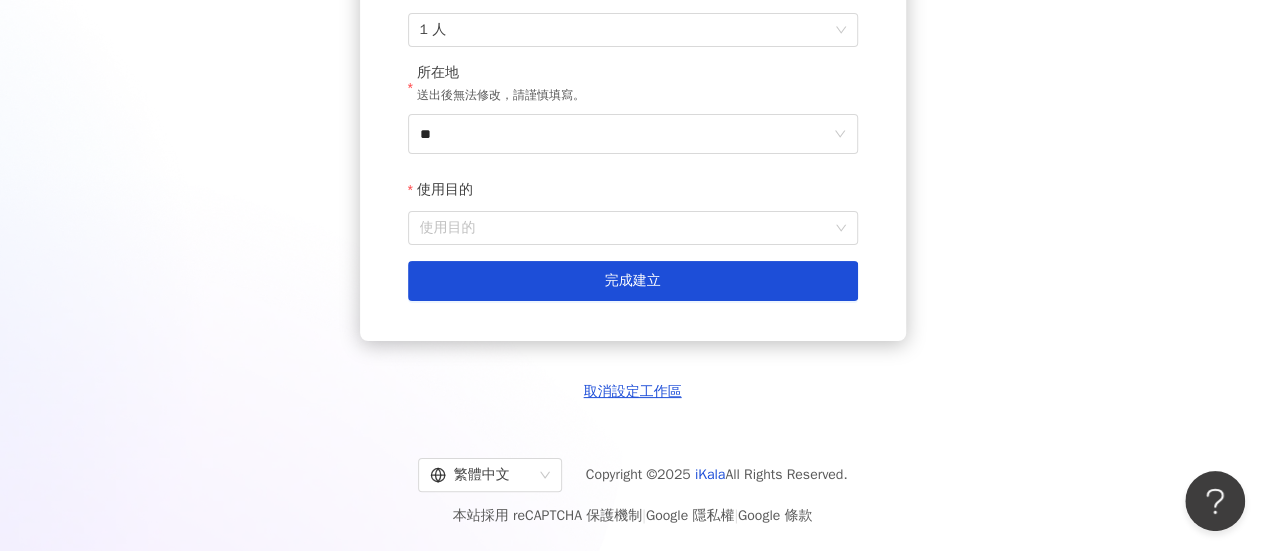click on "取消設定工作區" at bounding box center [633, 392] 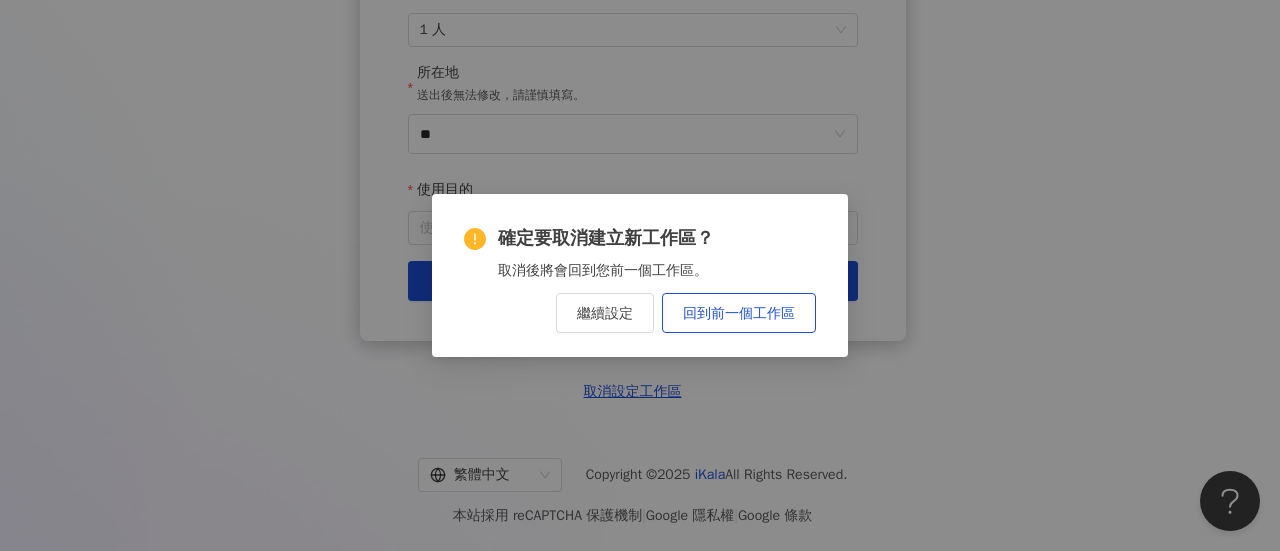 click on "確定要取消建立新工作區？ 取消後將會回到您前一個工作區。 繼續設定 回到前一個工作區" at bounding box center (640, 275) 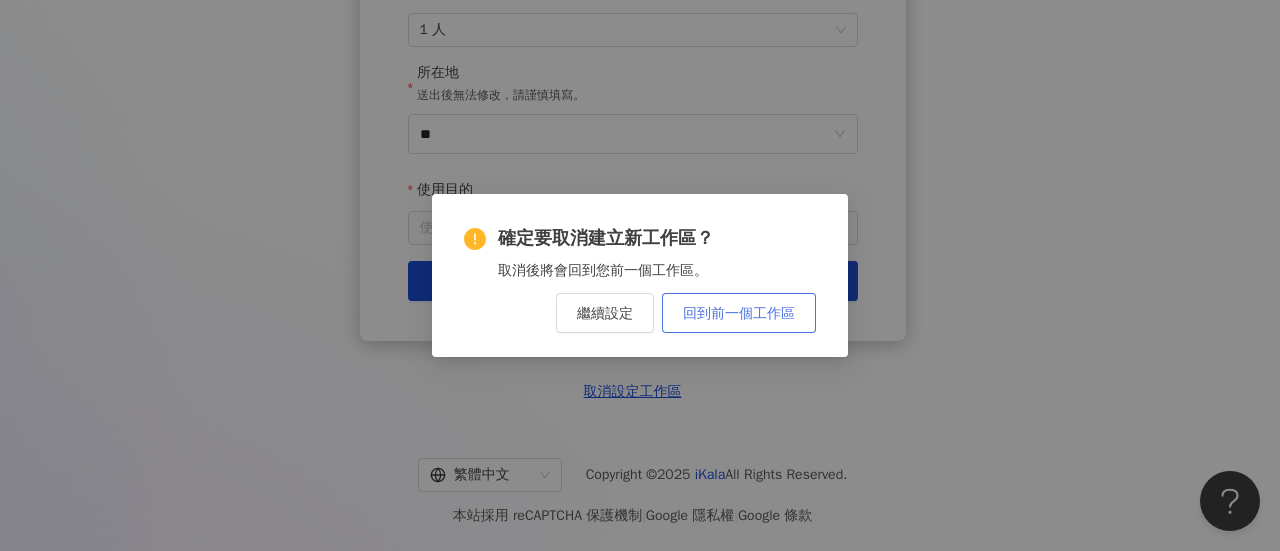 click on "回到前一個工作區" at bounding box center (739, 313) 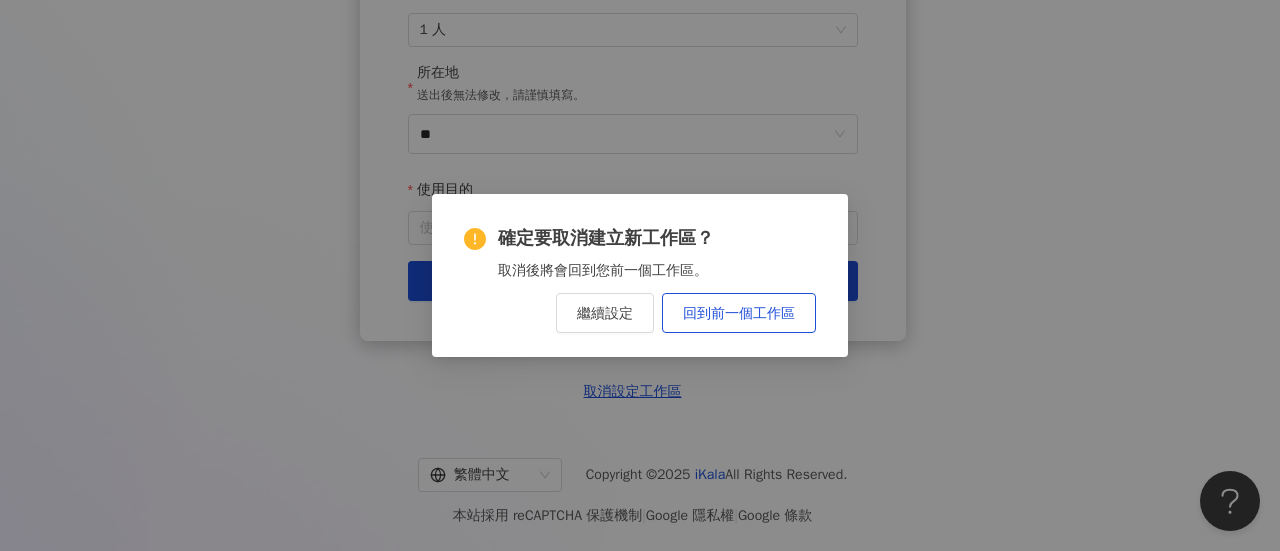 scroll, scrollTop: 0, scrollLeft: 0, axis: both 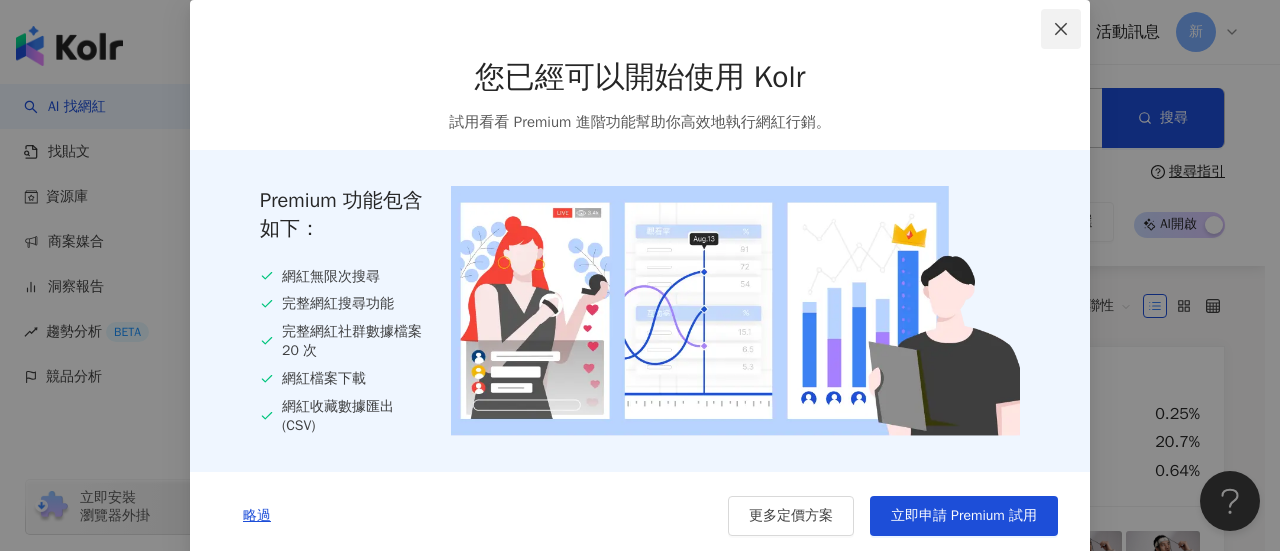 click at bounding box center (1061, 29) 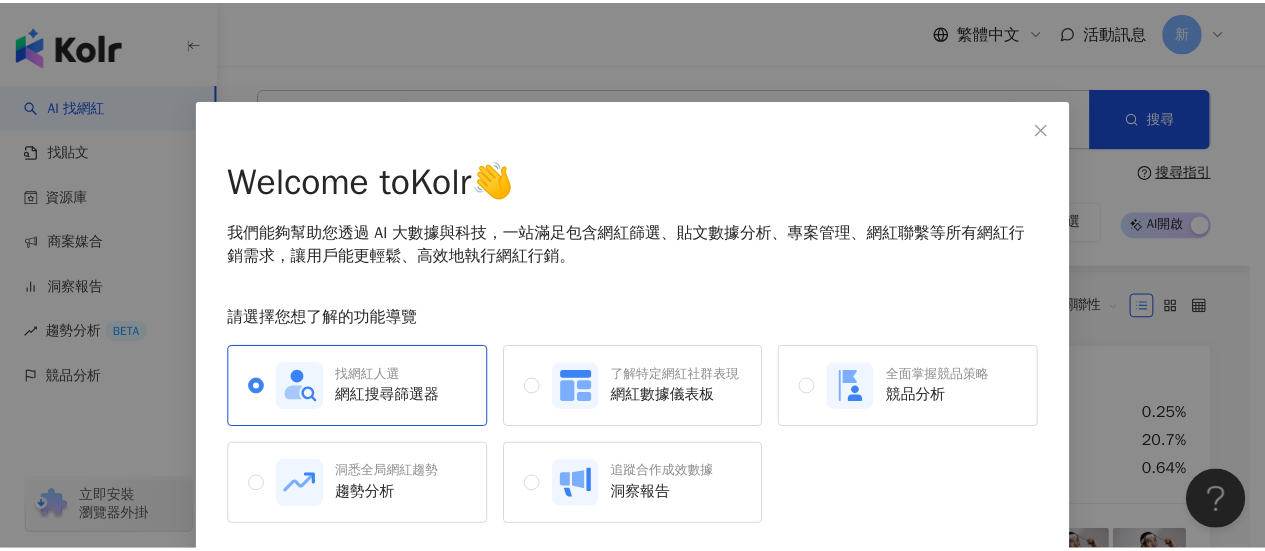 scroll, scrollTop: 76, scrollLeft: 0, axis: vertical 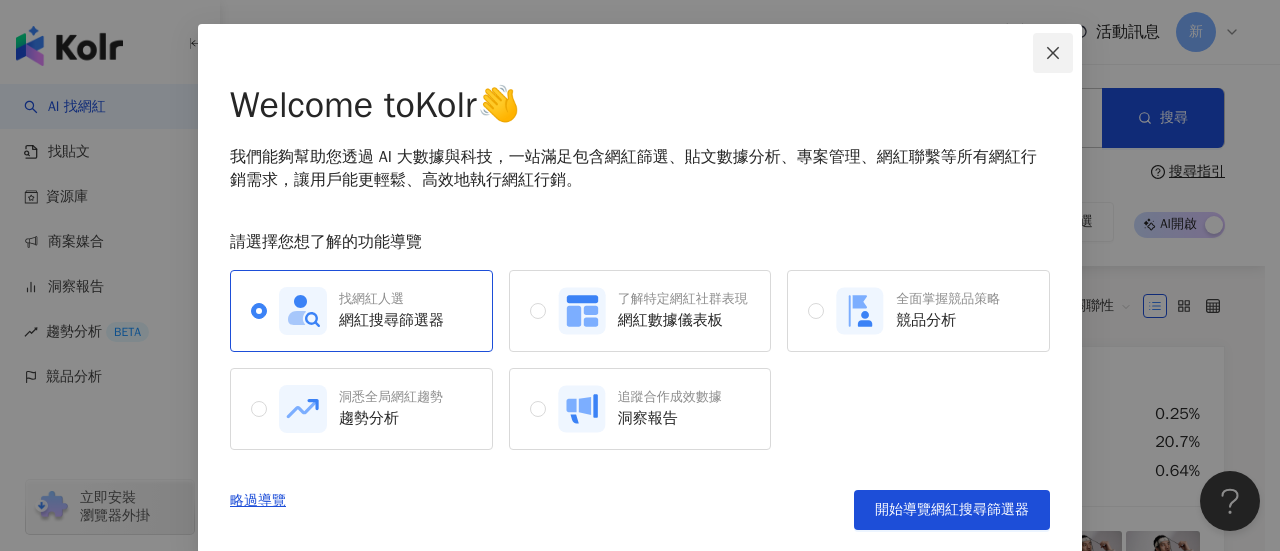 click at bounding box center [1053, 53] 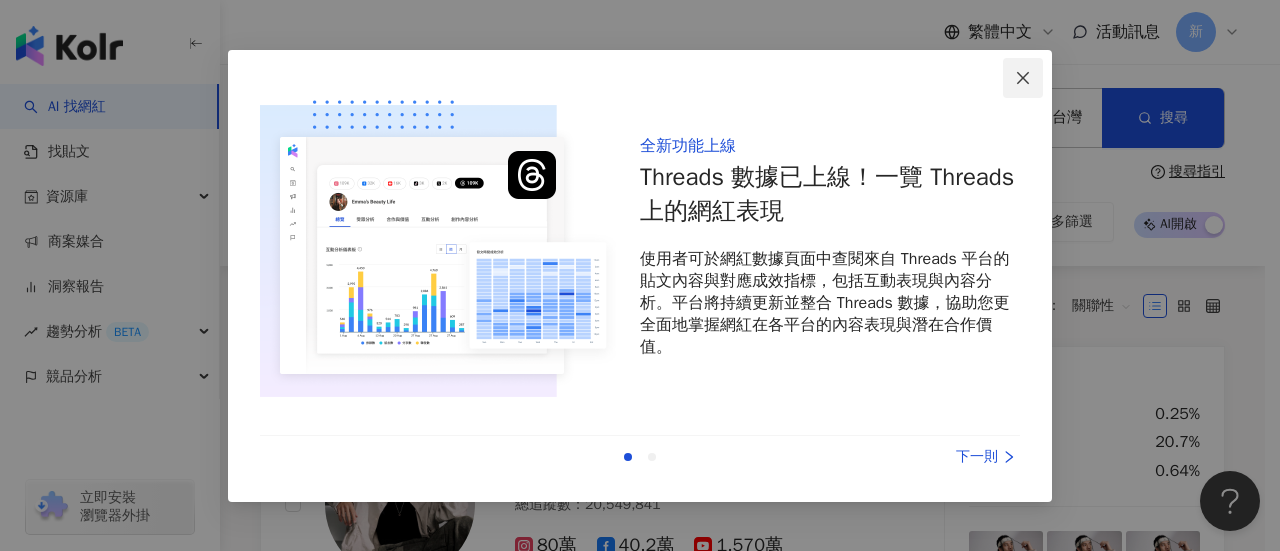 click at bounding box center [1023, 78] 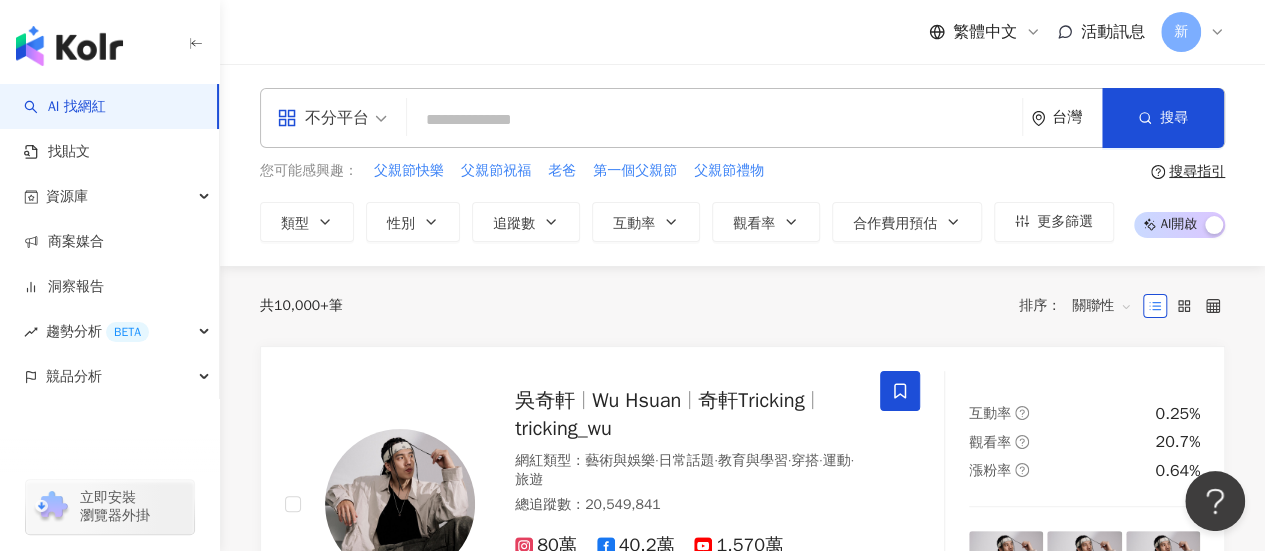 click 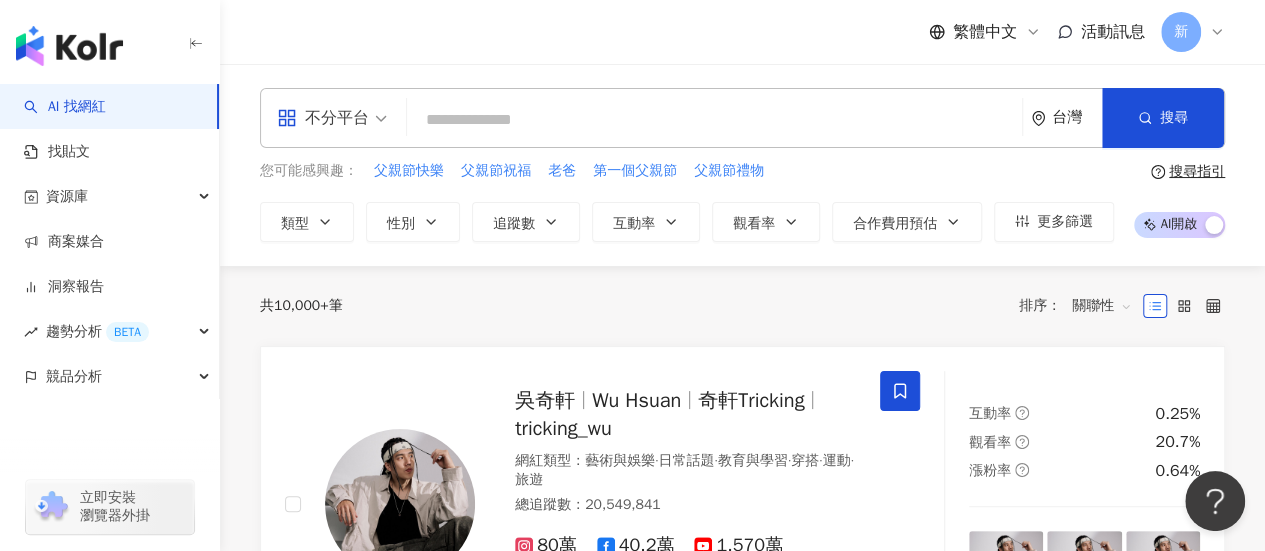 drag, startPoint x: 1244, startPoint y: 183, endPoint x: 698, endPoint y: 29, distance: 567.30237 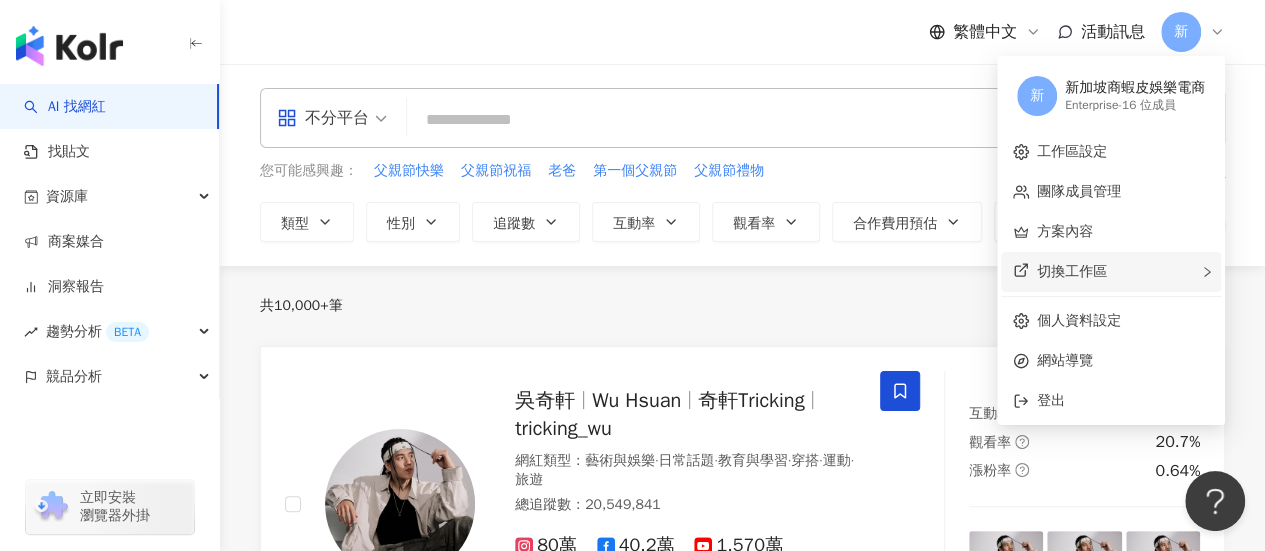 click on "切換工作區" at bounding box center [1111, 272] 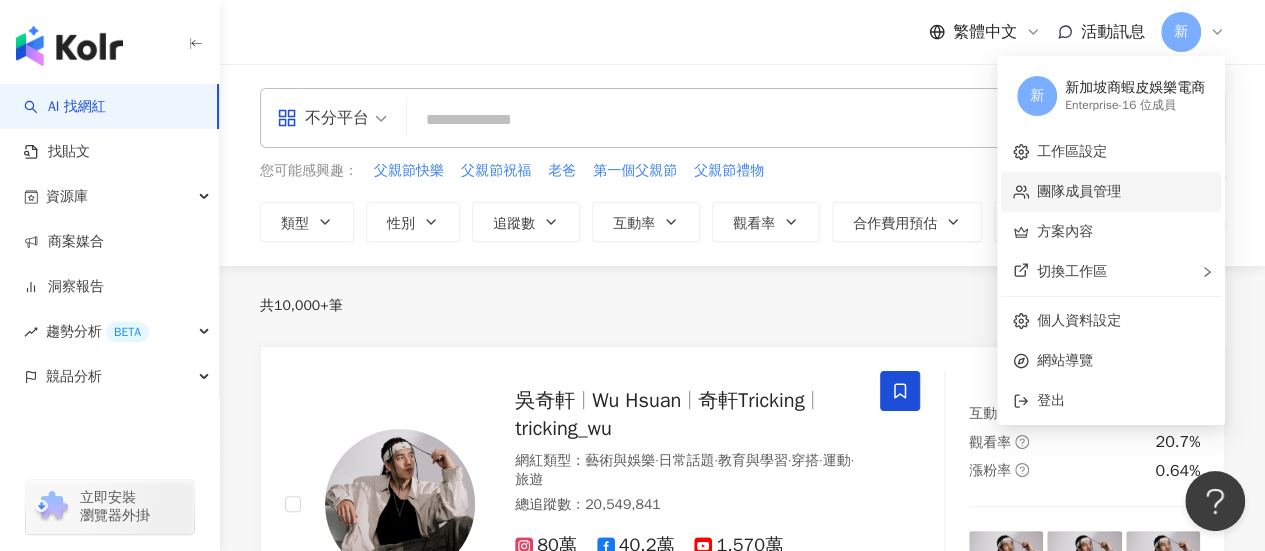 click on "團隊成員管理" at bounding box center (1079, 191) 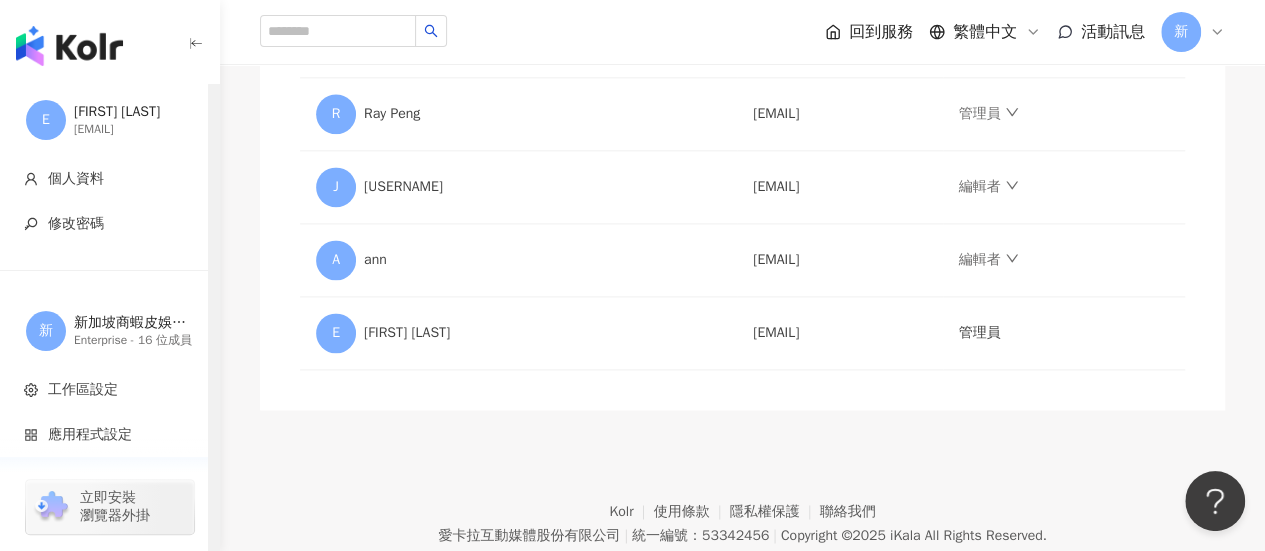 scroll, scrollTop: 1333, scrollLeft: 0, axis: vertical 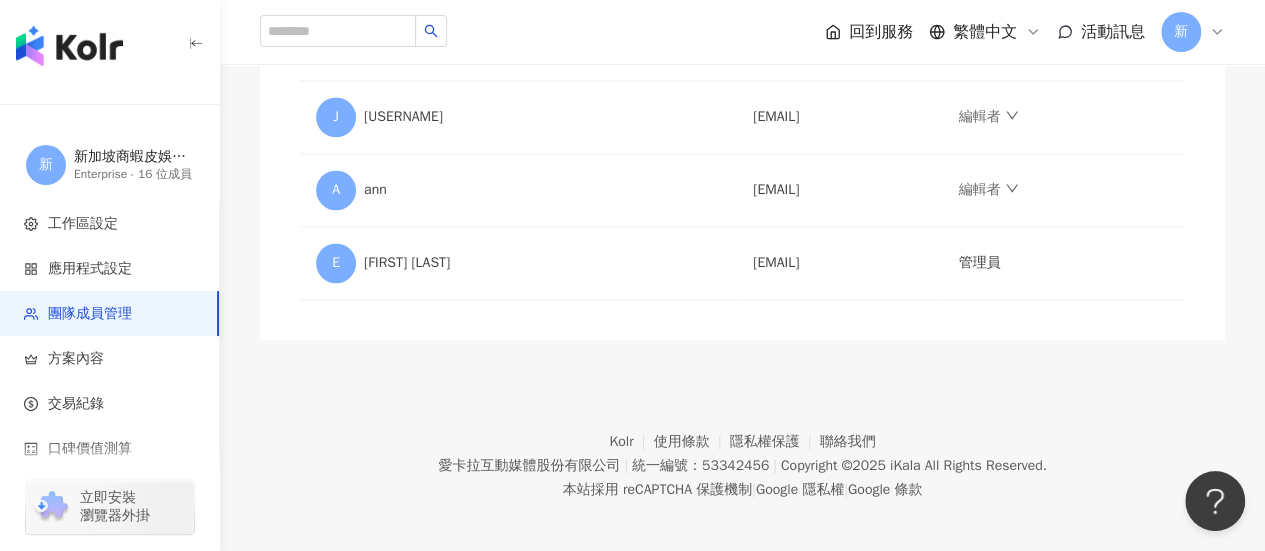 click at bounding box center [69, 46] 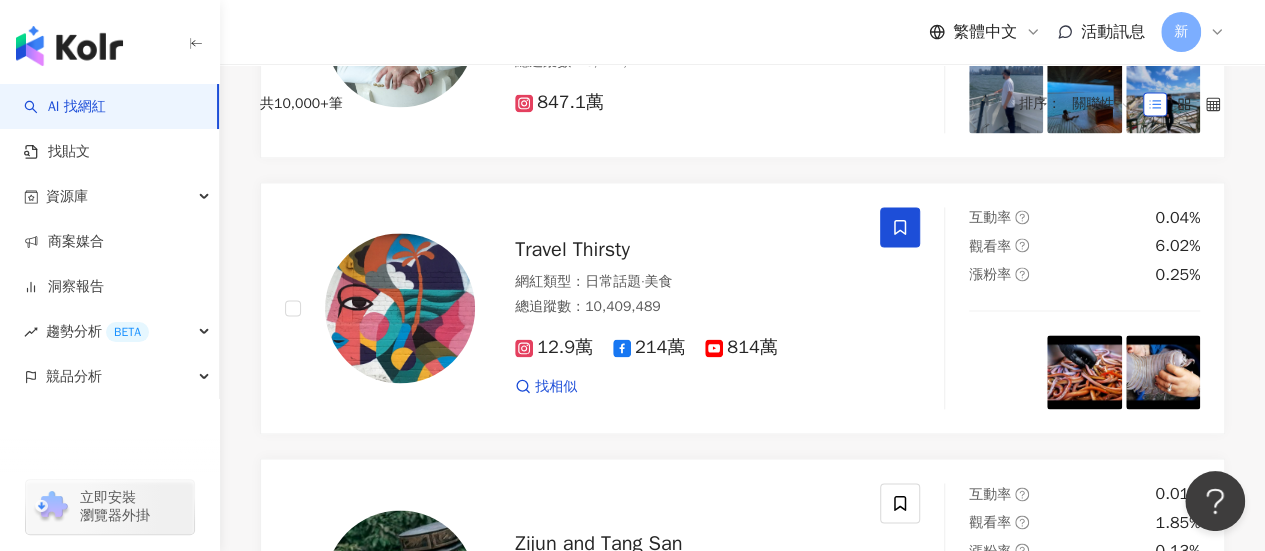 scroll, scrollTop: 0, scrollLeft: 0, axis: both 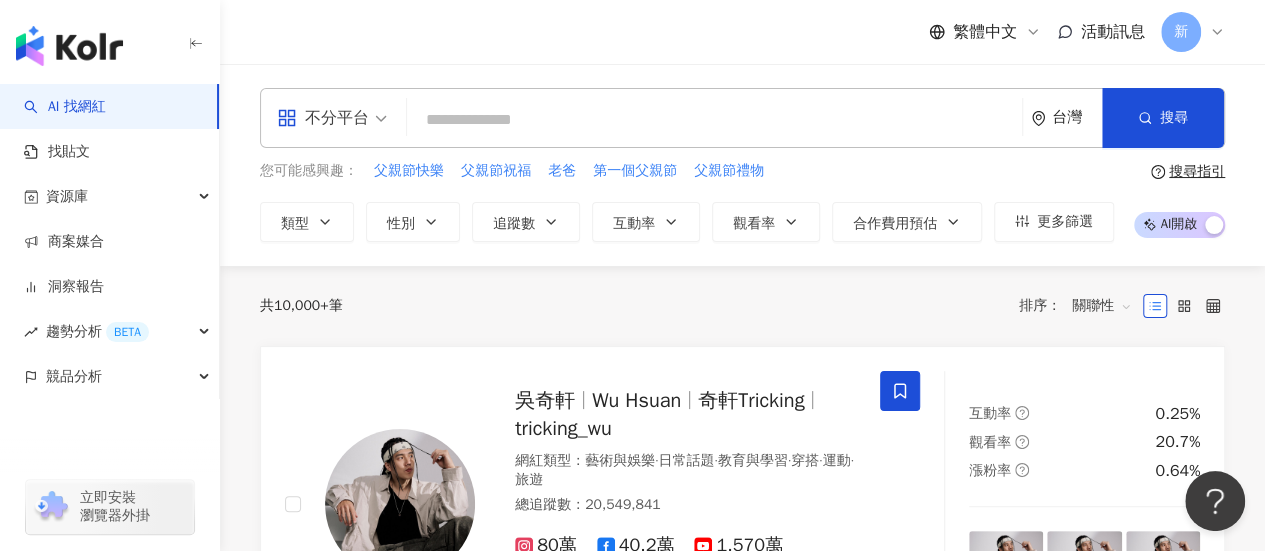 click 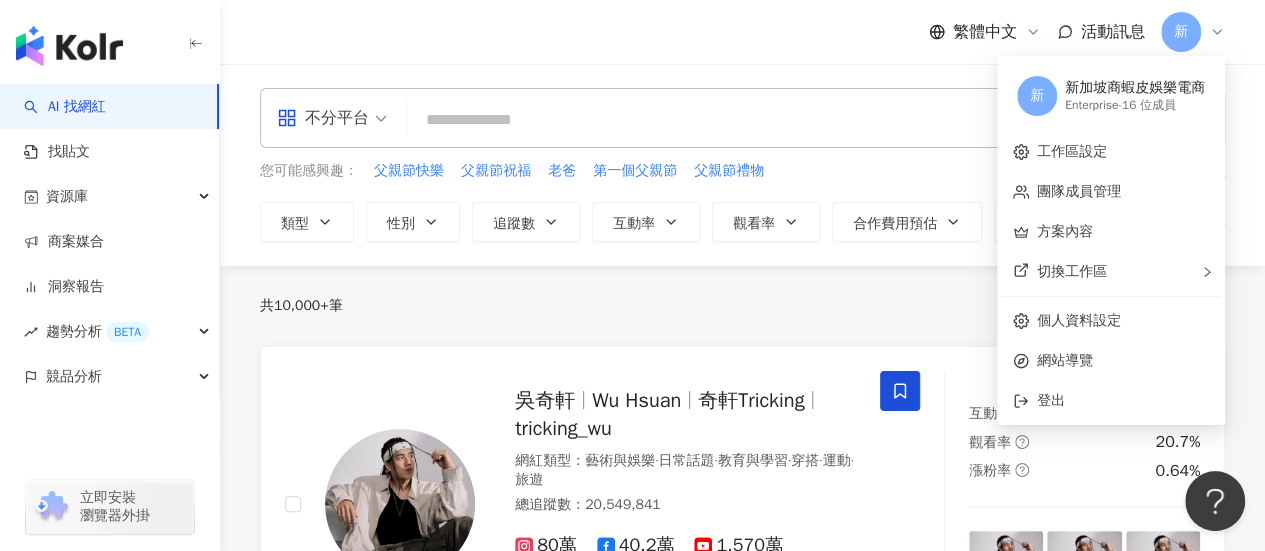 click 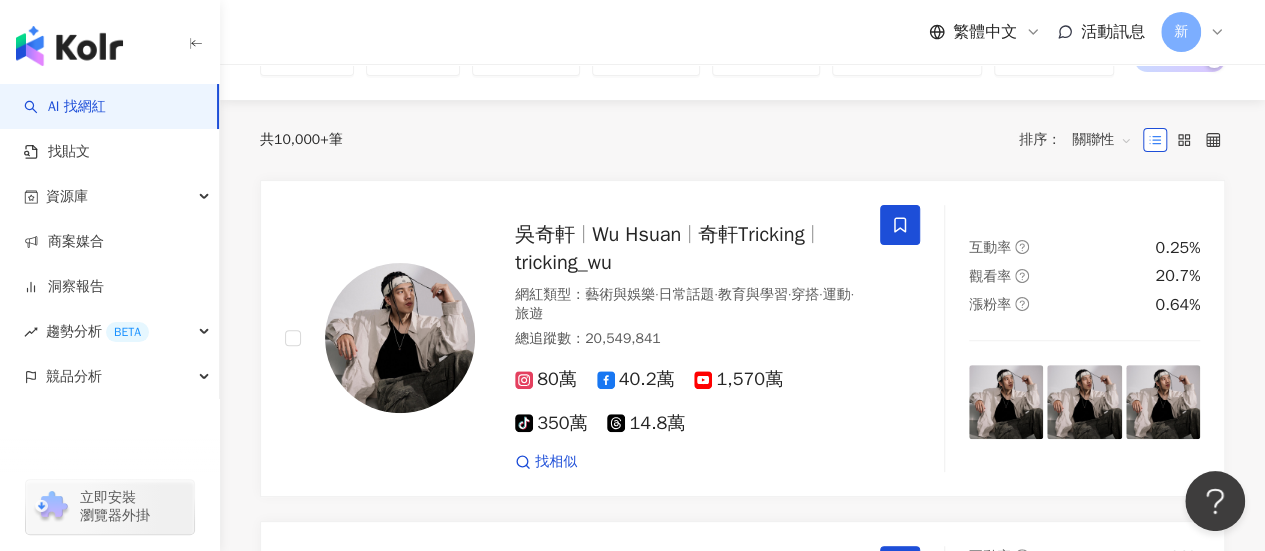 scroll, scrollTop: 0, scrollLeft: 0, axis: both 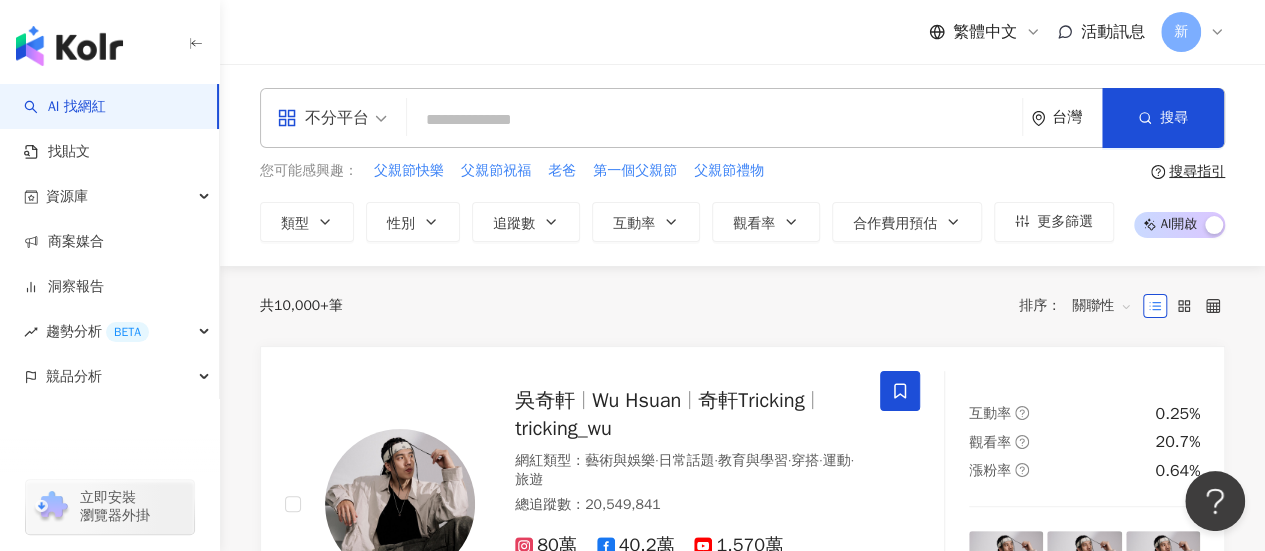 click on "您可能感興趣： 父親節快樂  父親節祝福  老爸  第一個父親節  父親節禮物  類型 性別 追蹤數 互動率 觀看率 合作費用預估  更多篩選" at bounding box center [687, 201] 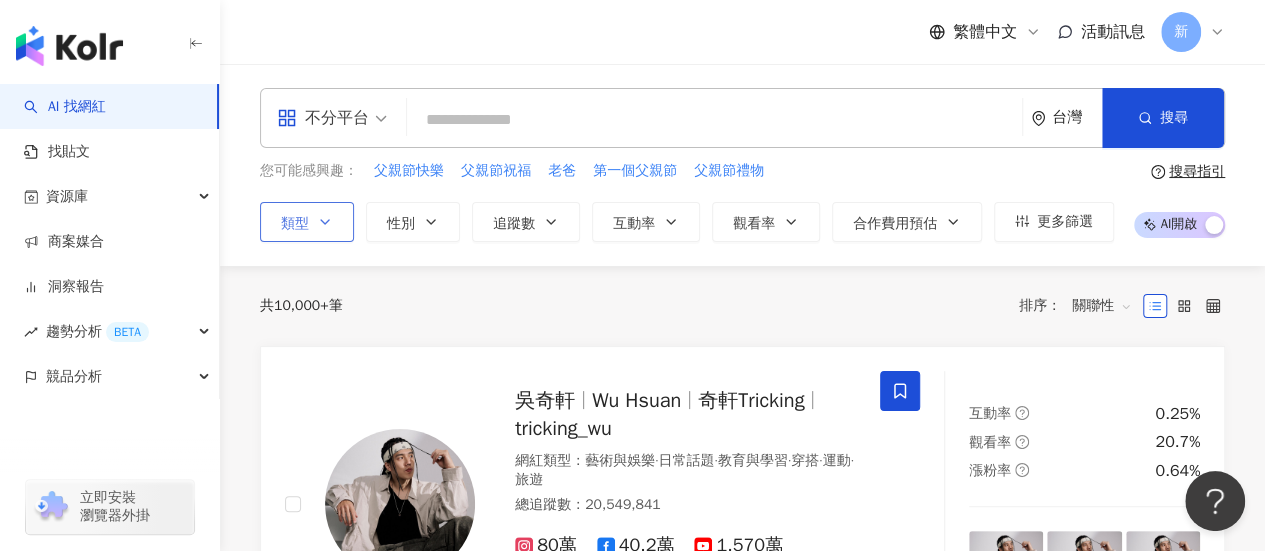 click 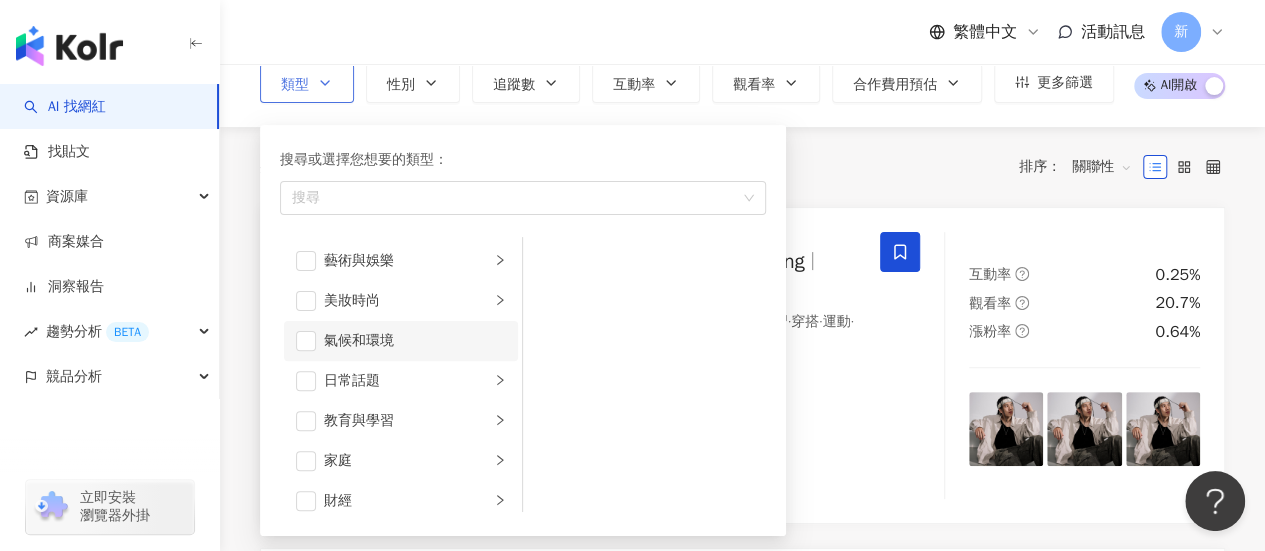 scroll, scrollTop: 166, scrollLeft: 0, axis: vertical 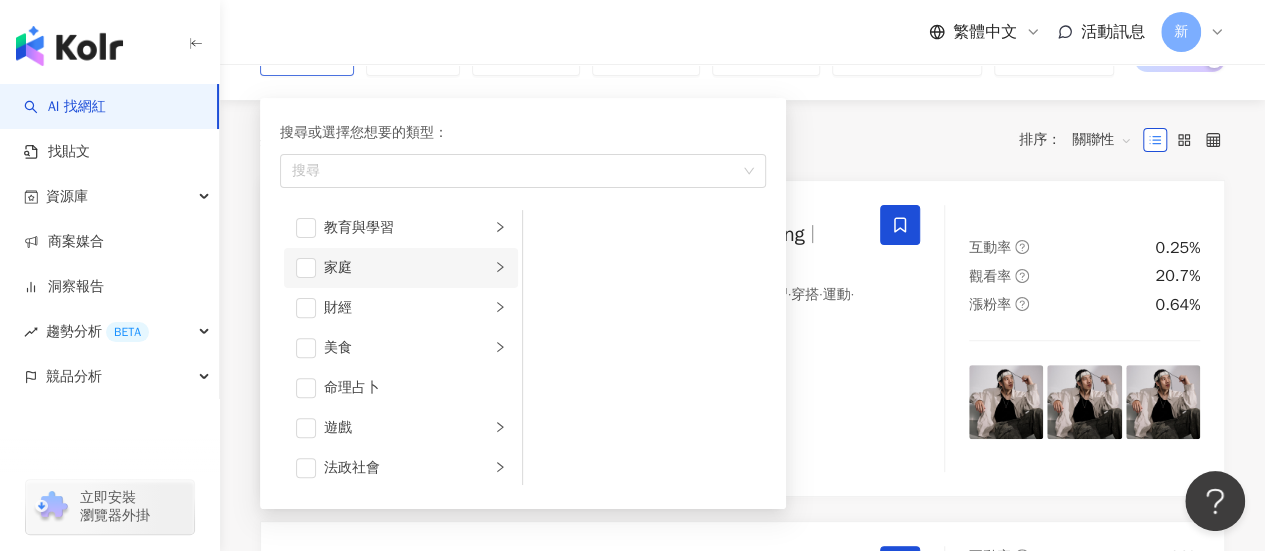 click on "家庭" at bounding box center [407, 268] 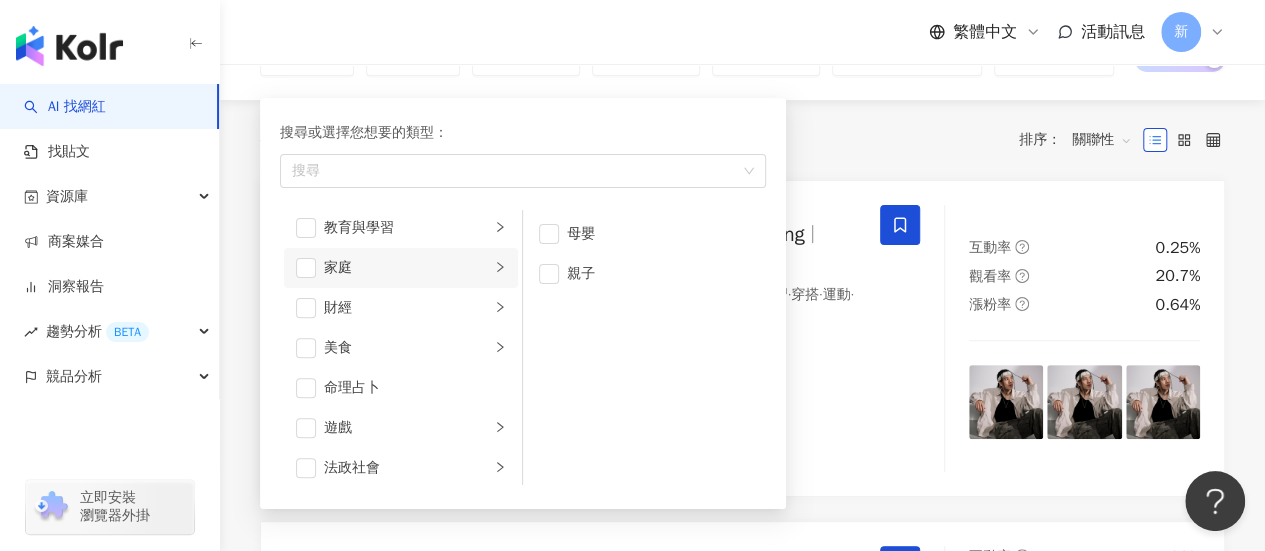 click on "共  10,000+  筆 排序： 關聯性" at bounding box center [742, 140] 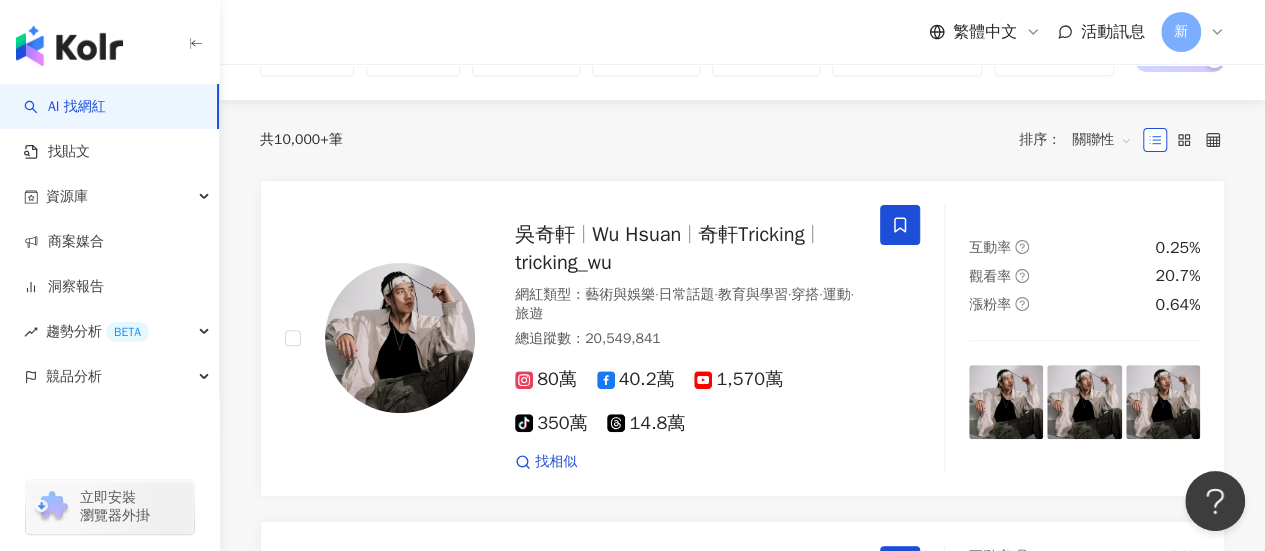 scroll, scrollTop: 0, scrollLeft: 0, axis: both 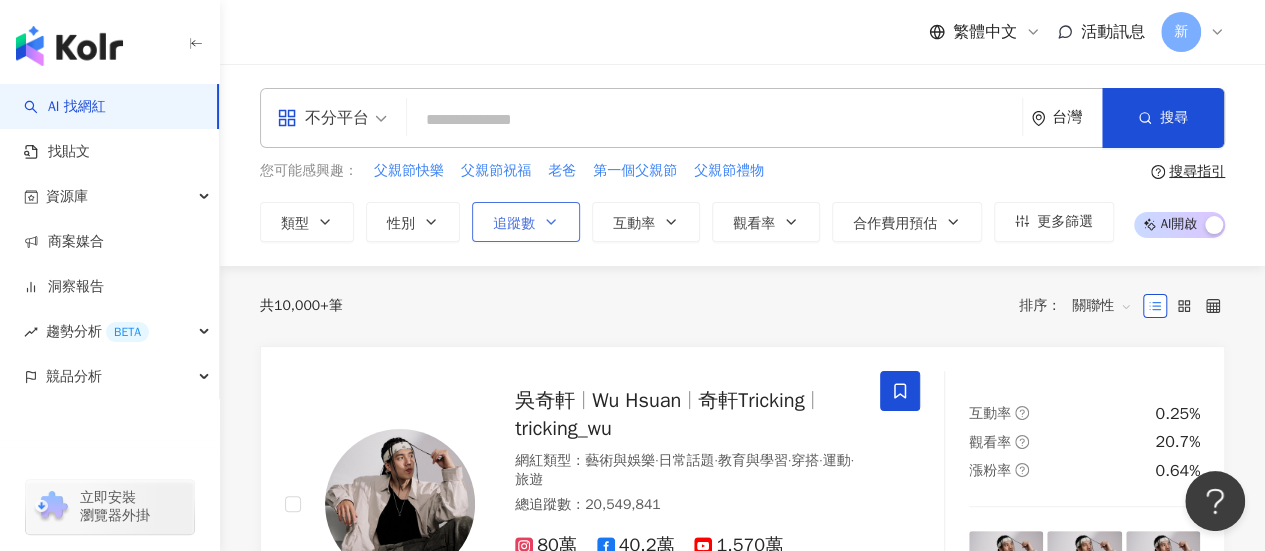 click on "追蹤數" at bounding box center (526, 222) 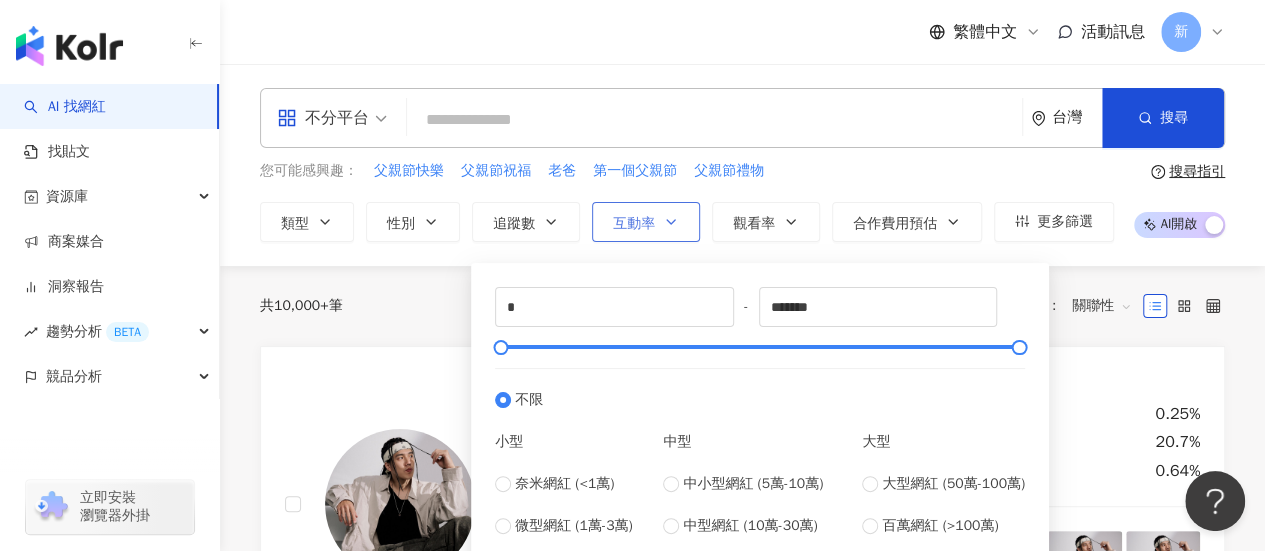 click on "互動率" at bounding box center [646, 222] 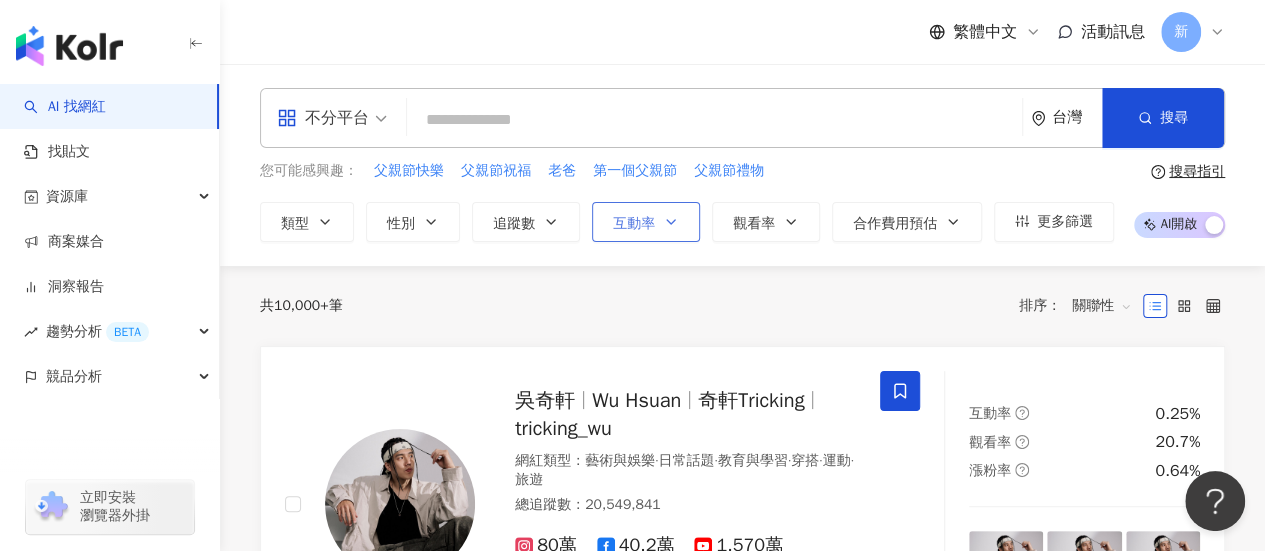 click on "互動率" at bounding box center (646, 222) 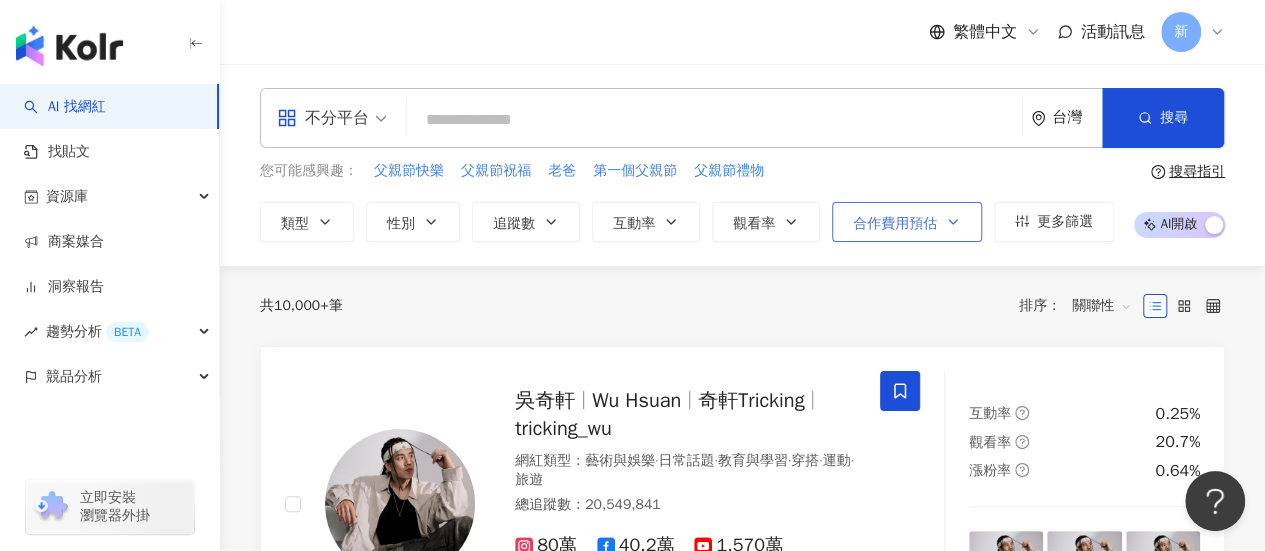 click on "合作費用預估" at bounding box center (907, 222) 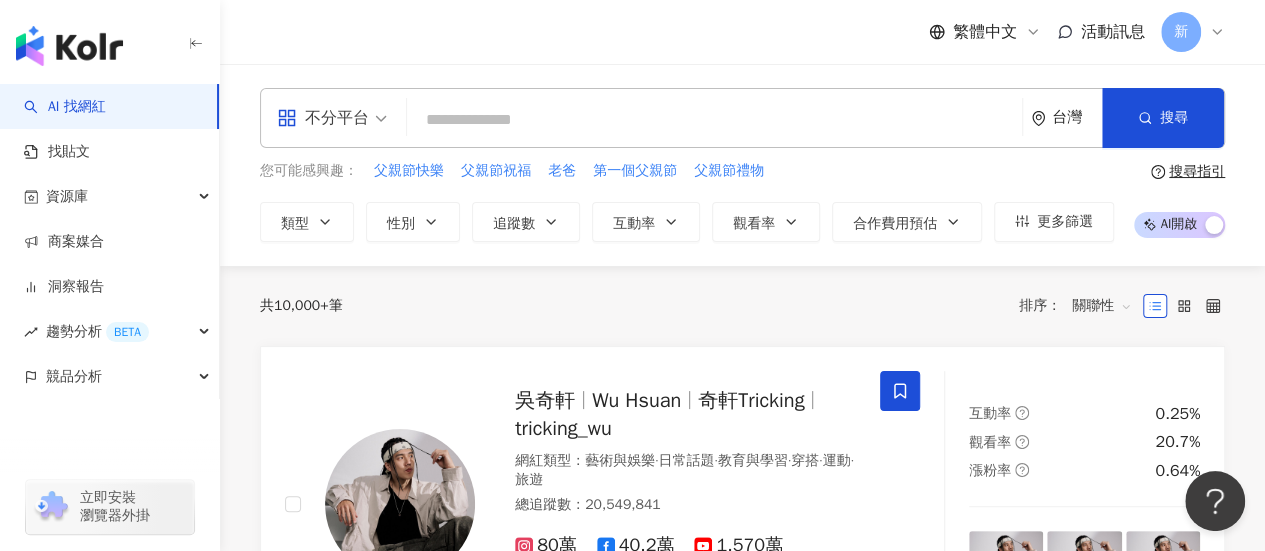 click on "您可能感興趣： 父親節快樂  父親節祝福  老爸  第一個父親節  父親節禮物" at bounding box center (687, 171) 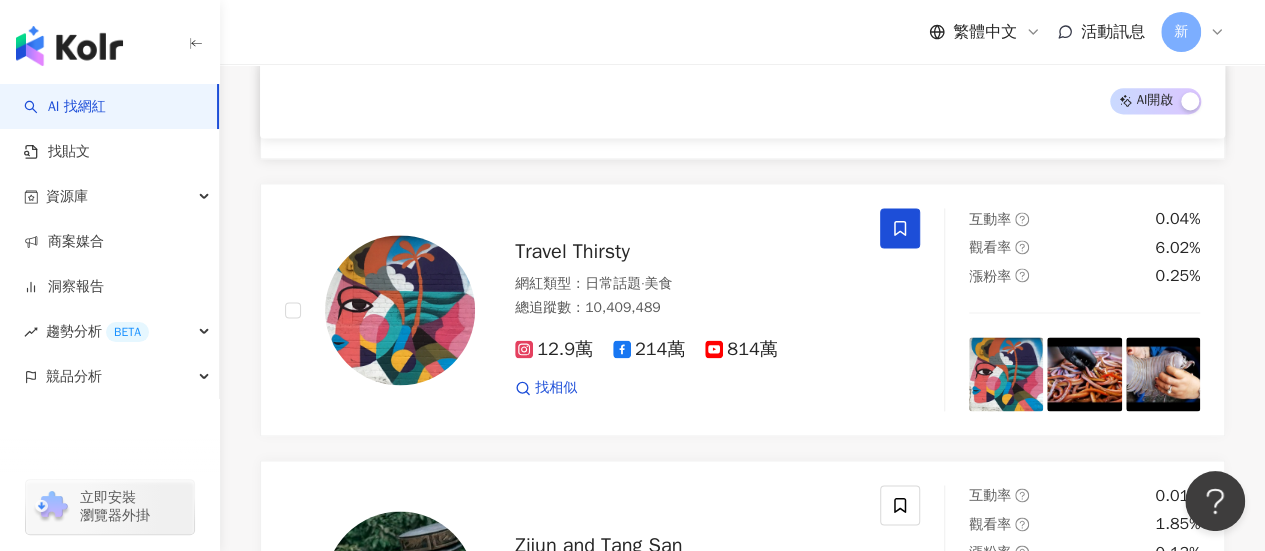 scroll, scrollTop: 1494, scrollLeft: 0, axis: vertical 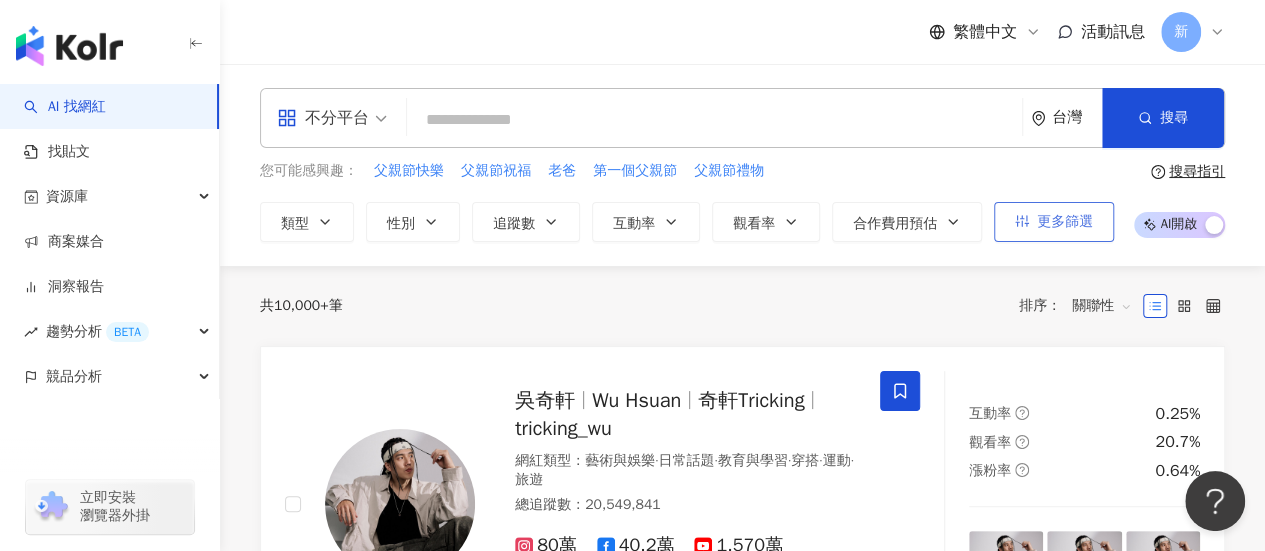 click on "更多篩選" at bounding box center (1065, 222) 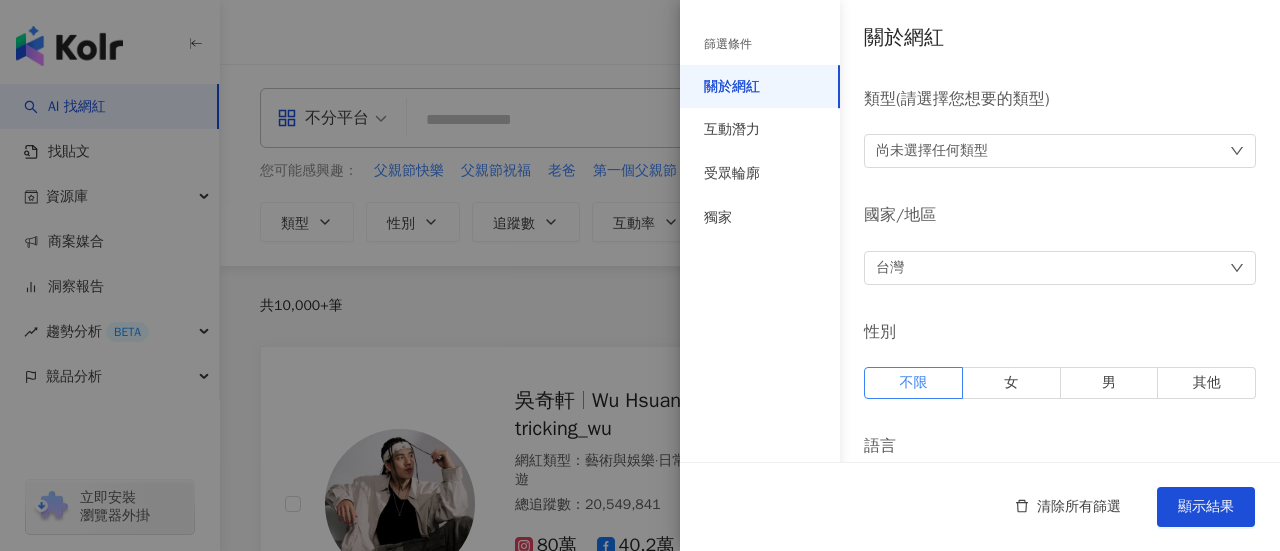 click at bounding box center [640, 275] 